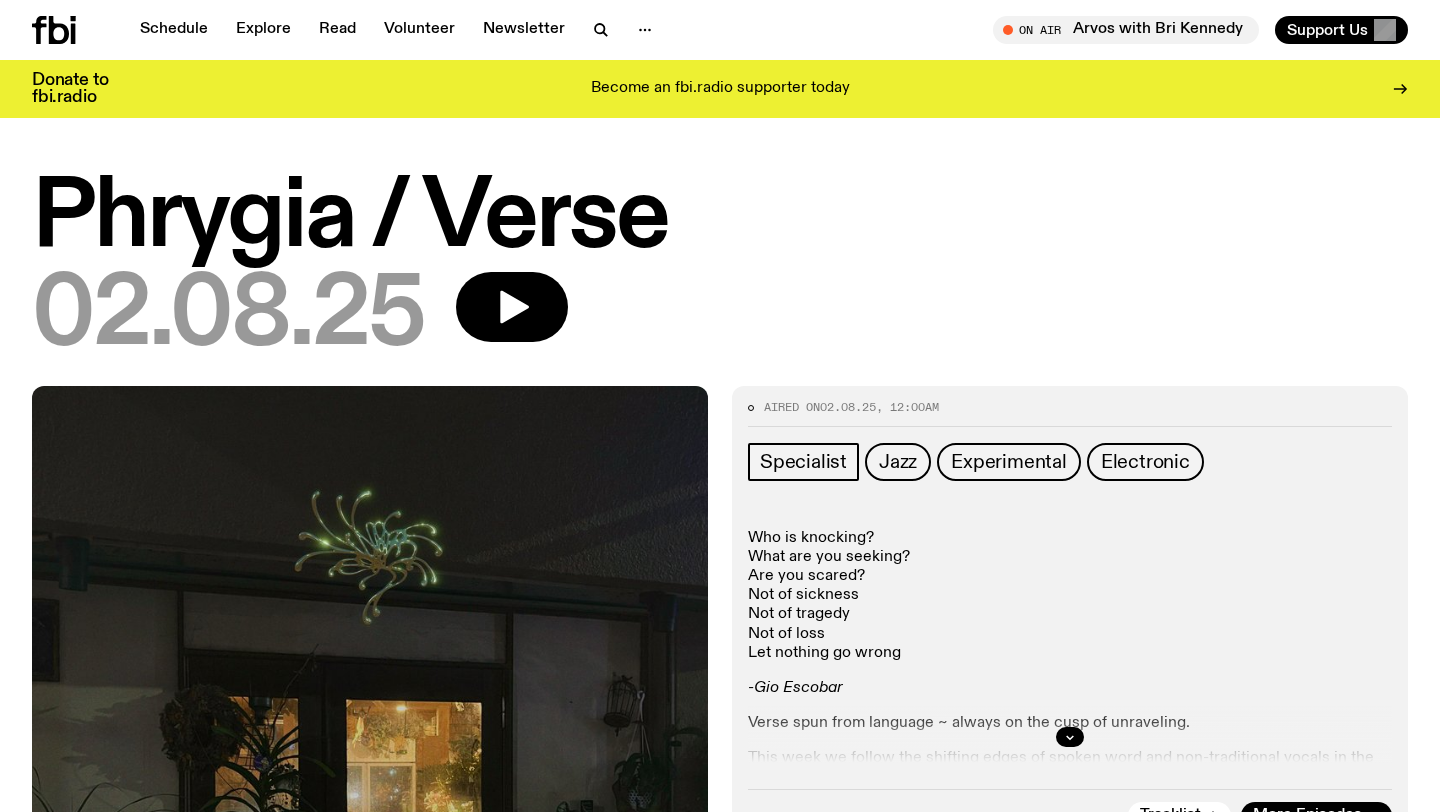 scroll, scrollTop: 881, scrollLeft: 0, axis: vertical 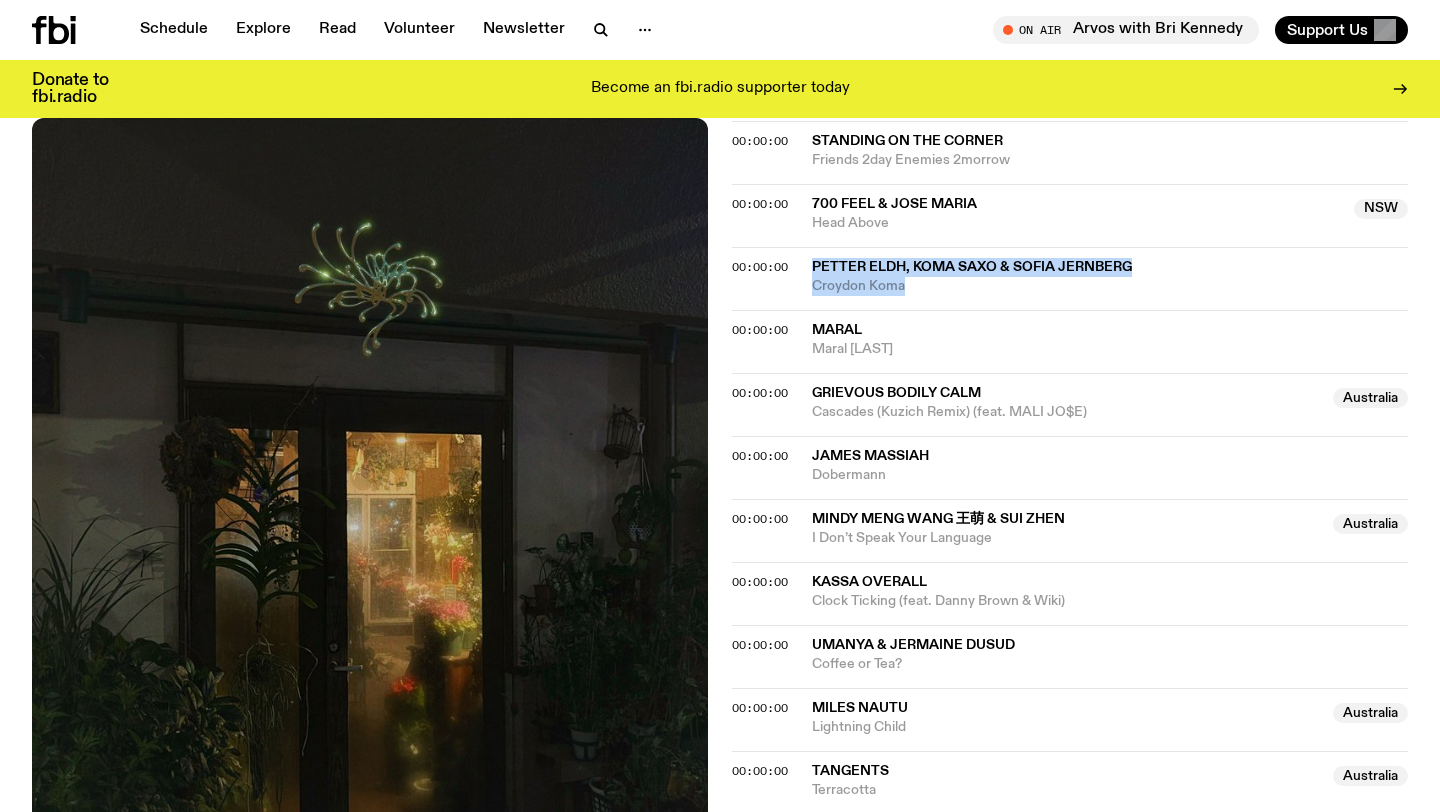 drag, startPoint x: 806, startPoint y: 325, endPoint x: 919, endPoint y: 350, distance: 115.73245 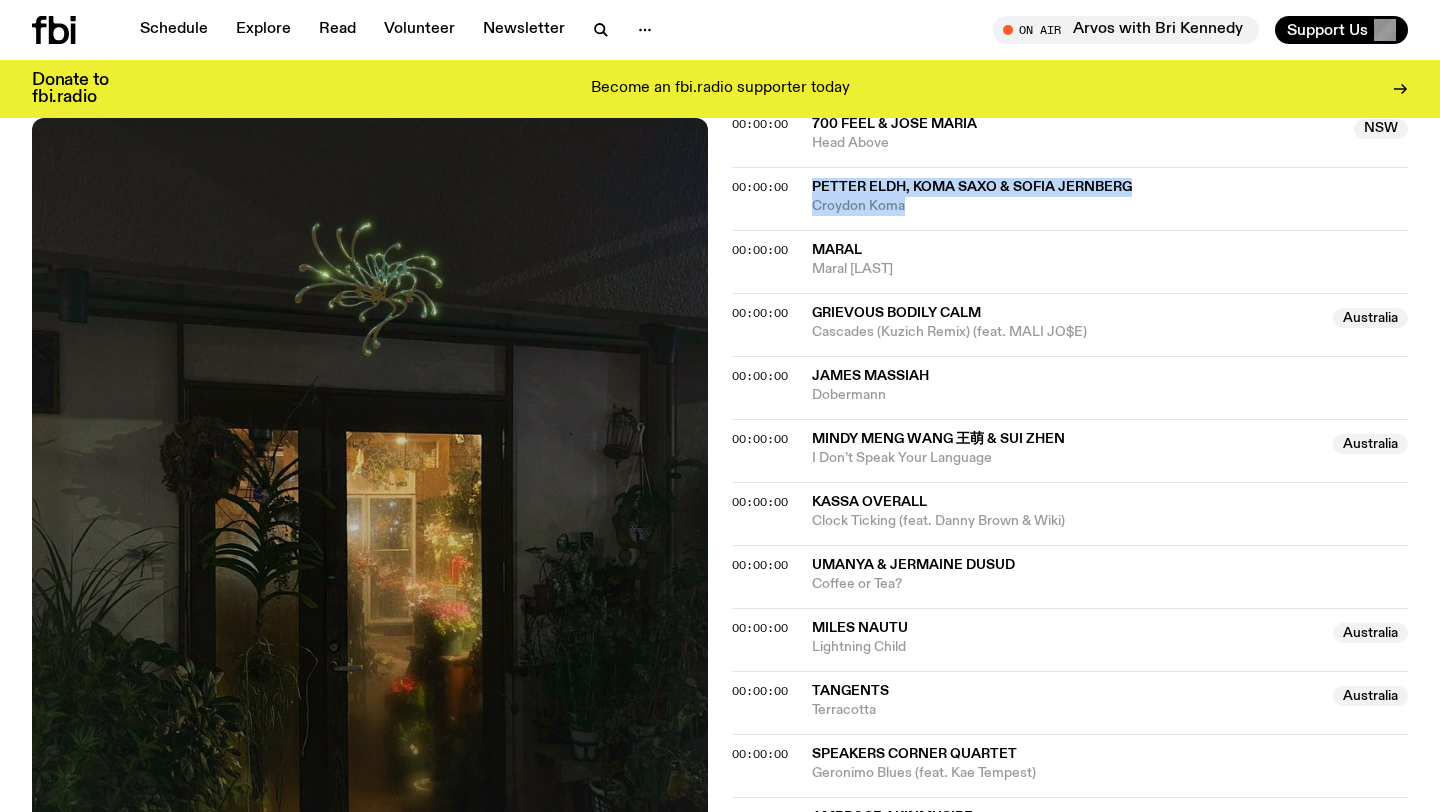 scroll, scrollTop: 826, scrollLeft: 0, axis: vertical 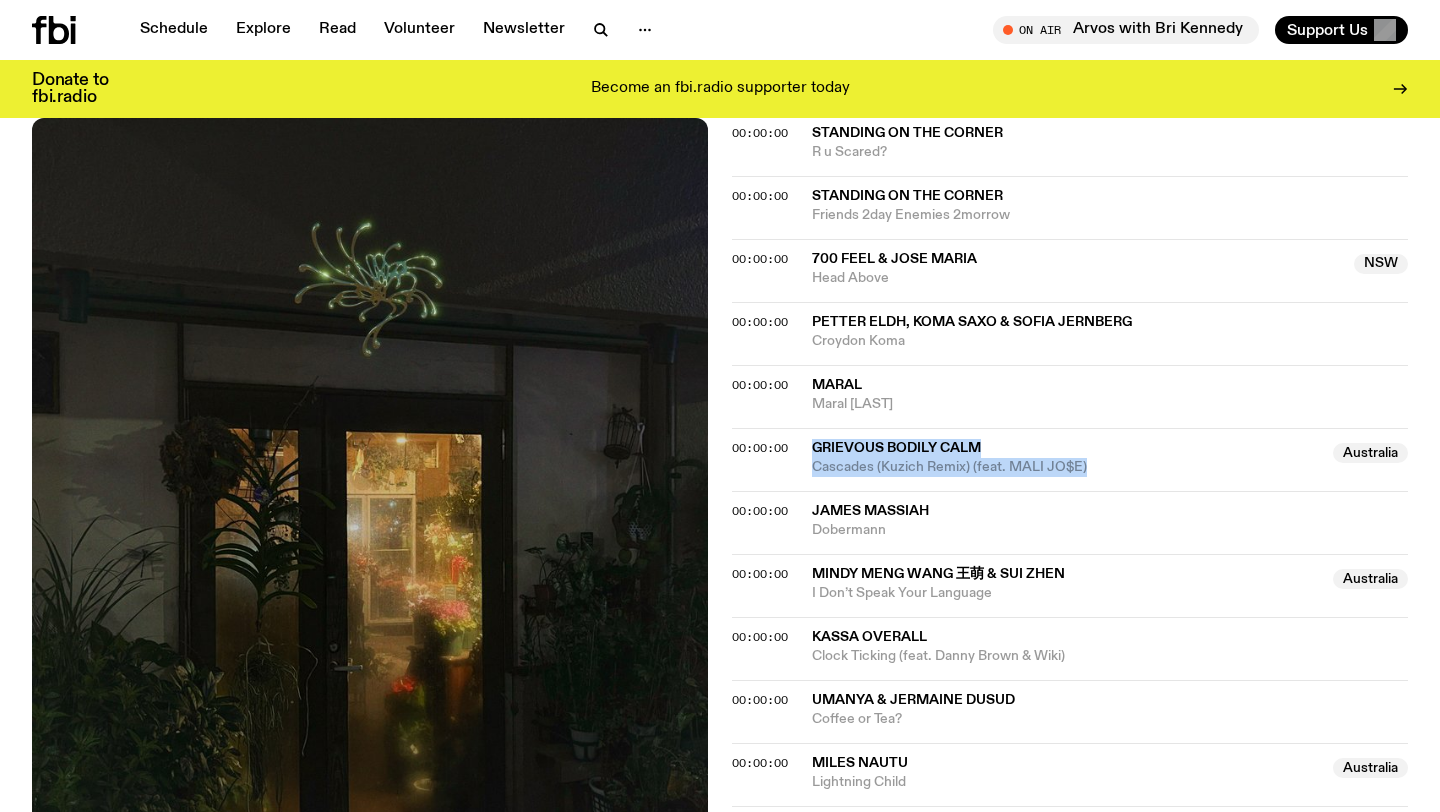 drag, startPoint x: 1233, startPoint y: 488, endPoint x: 785, endPoint y: 461, distance: 448.81287 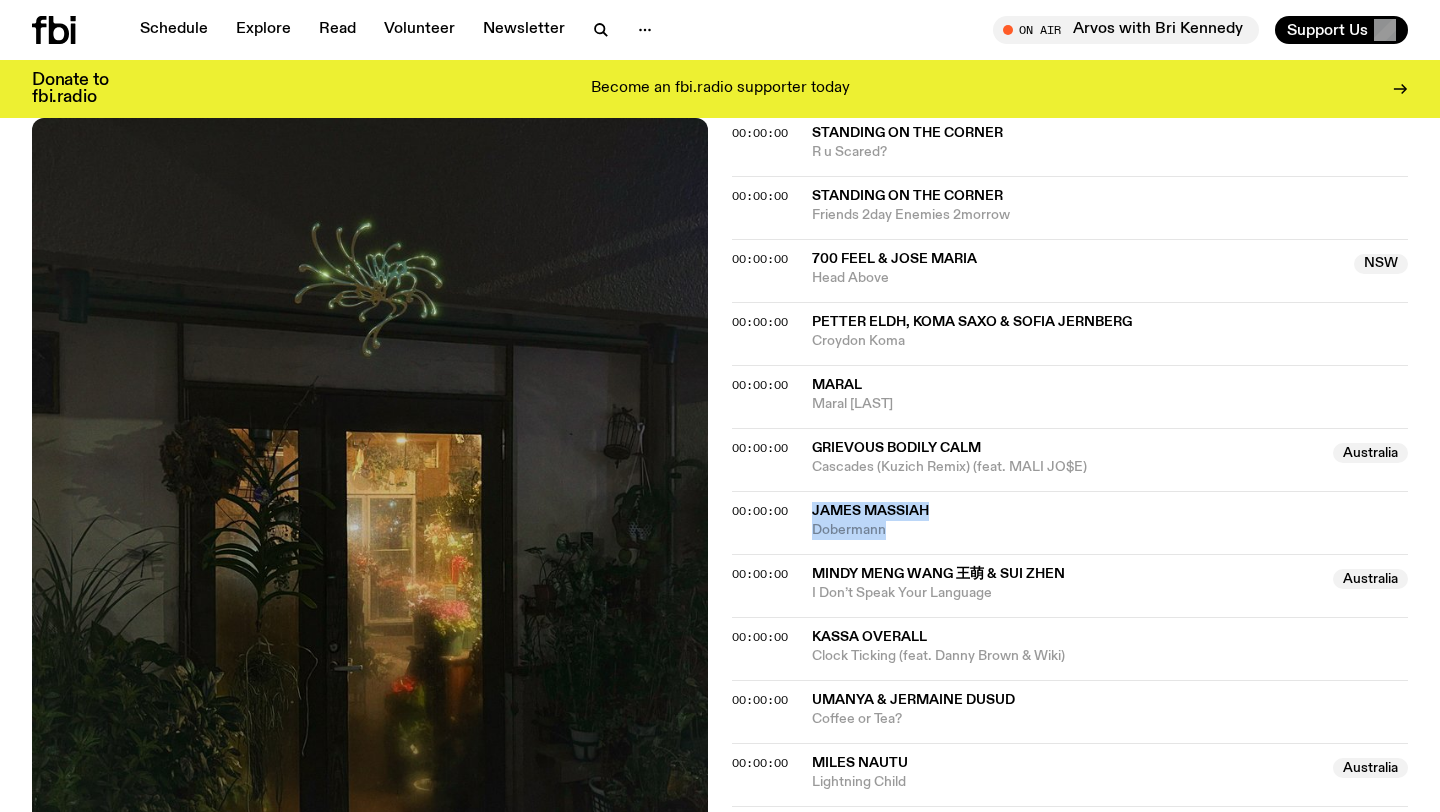 drag, startPoint x: 934, startPoint y: 535, endPoint x: 812, endPoint y: 517, distance: 123.32072 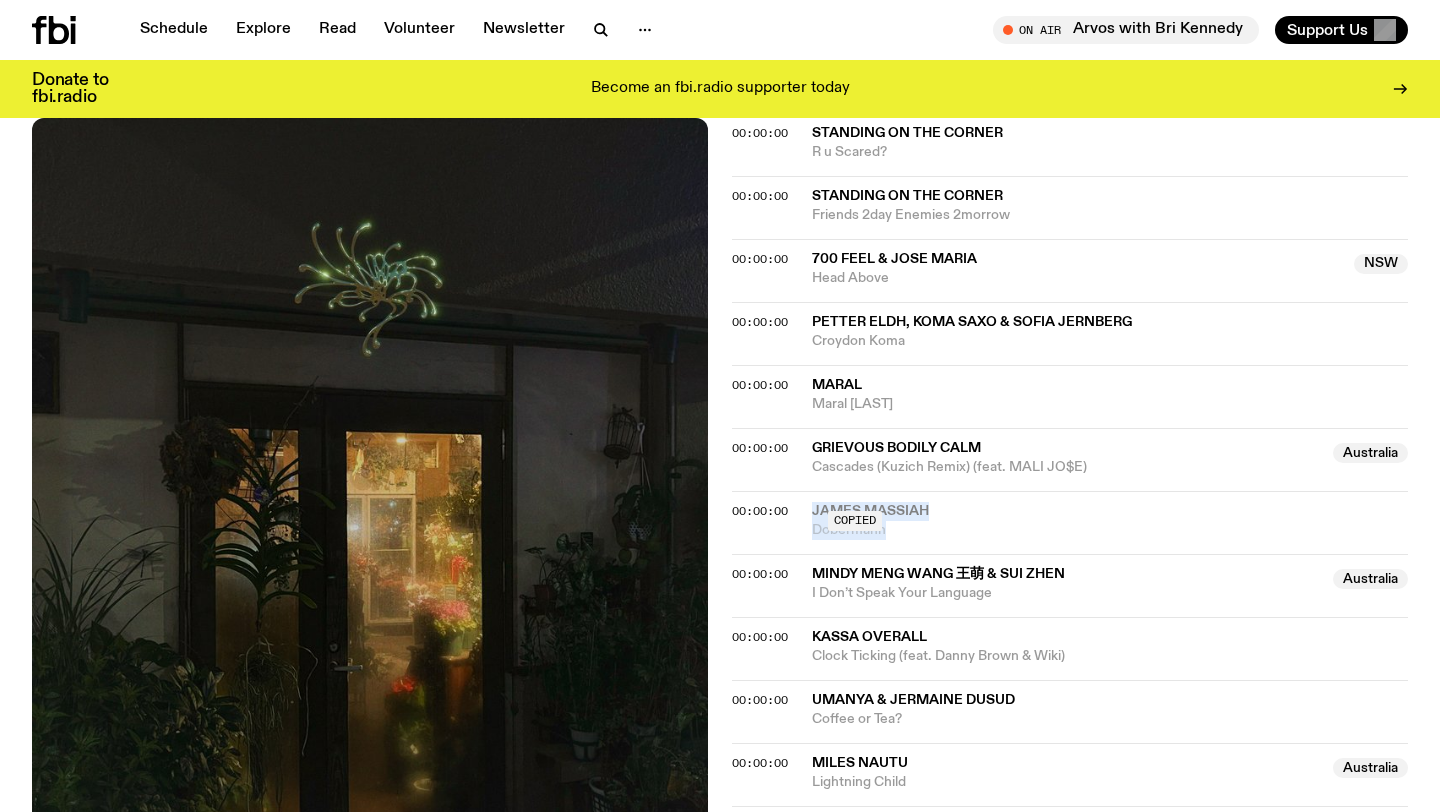 copy on "James Massiah Dobermann" 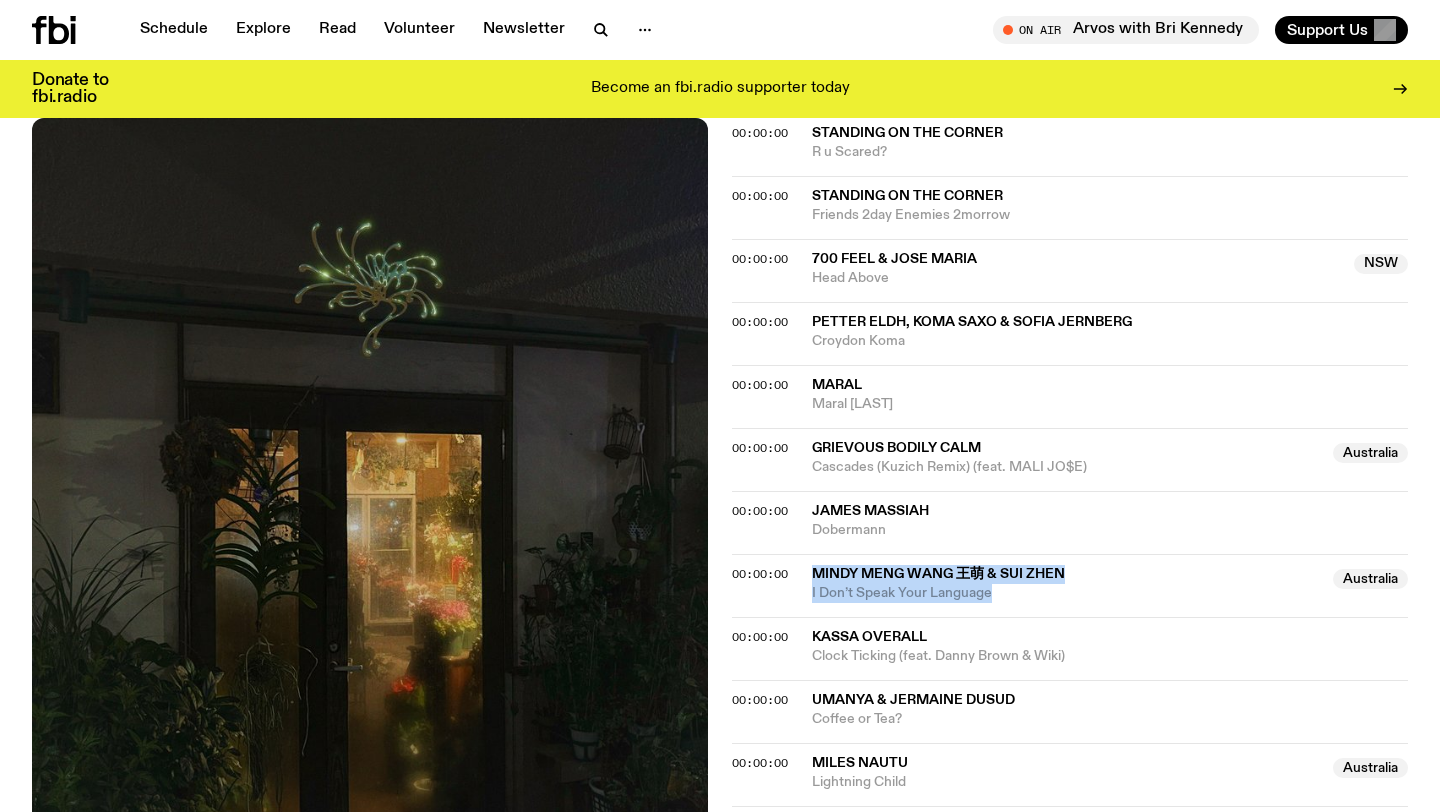 drag, startPoint x: 1001, startPoint y: 595, endPoint x: 810, endPoint y: 571, distance: 192.50195 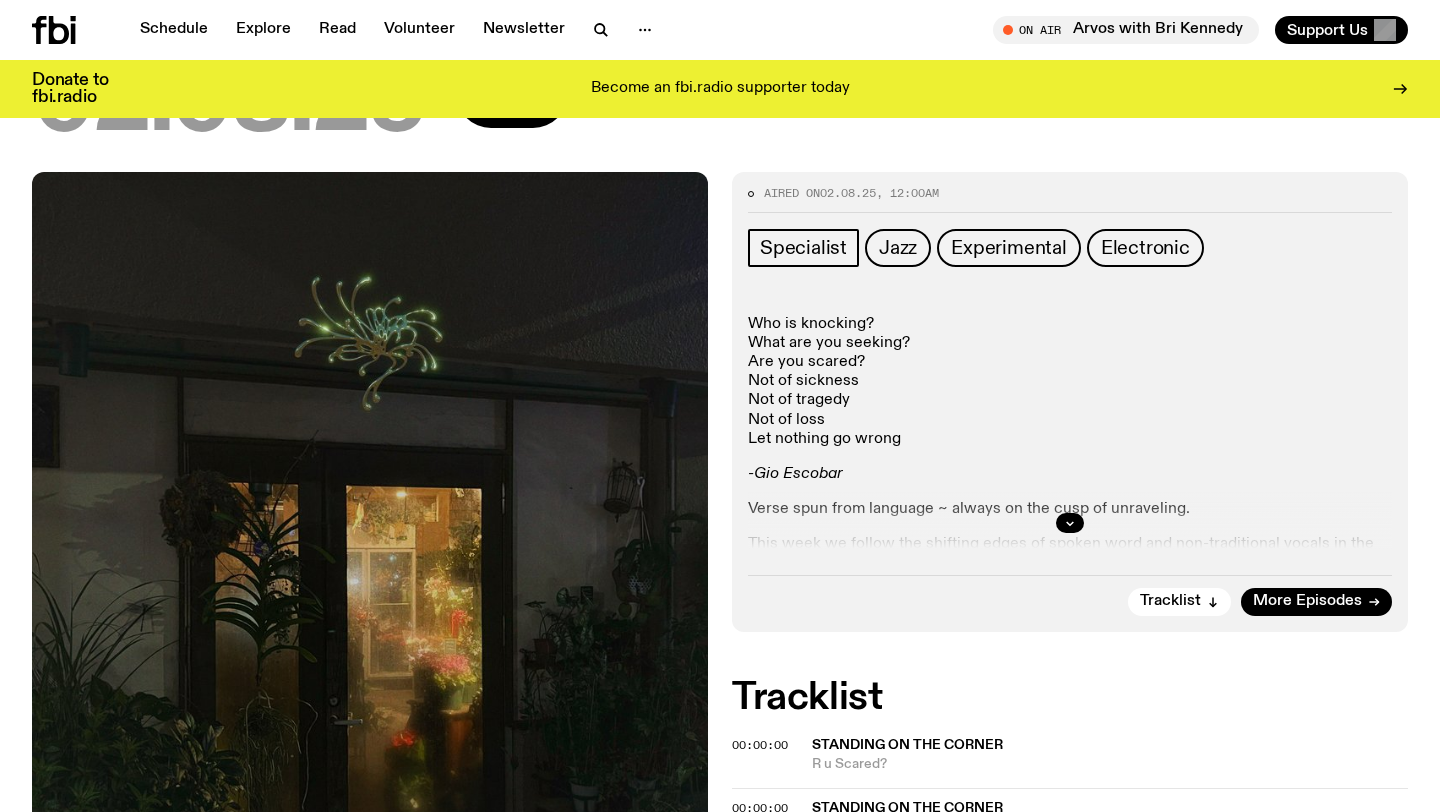 scroll, scrollTop: 0, scrollLeft: 0, axis: both 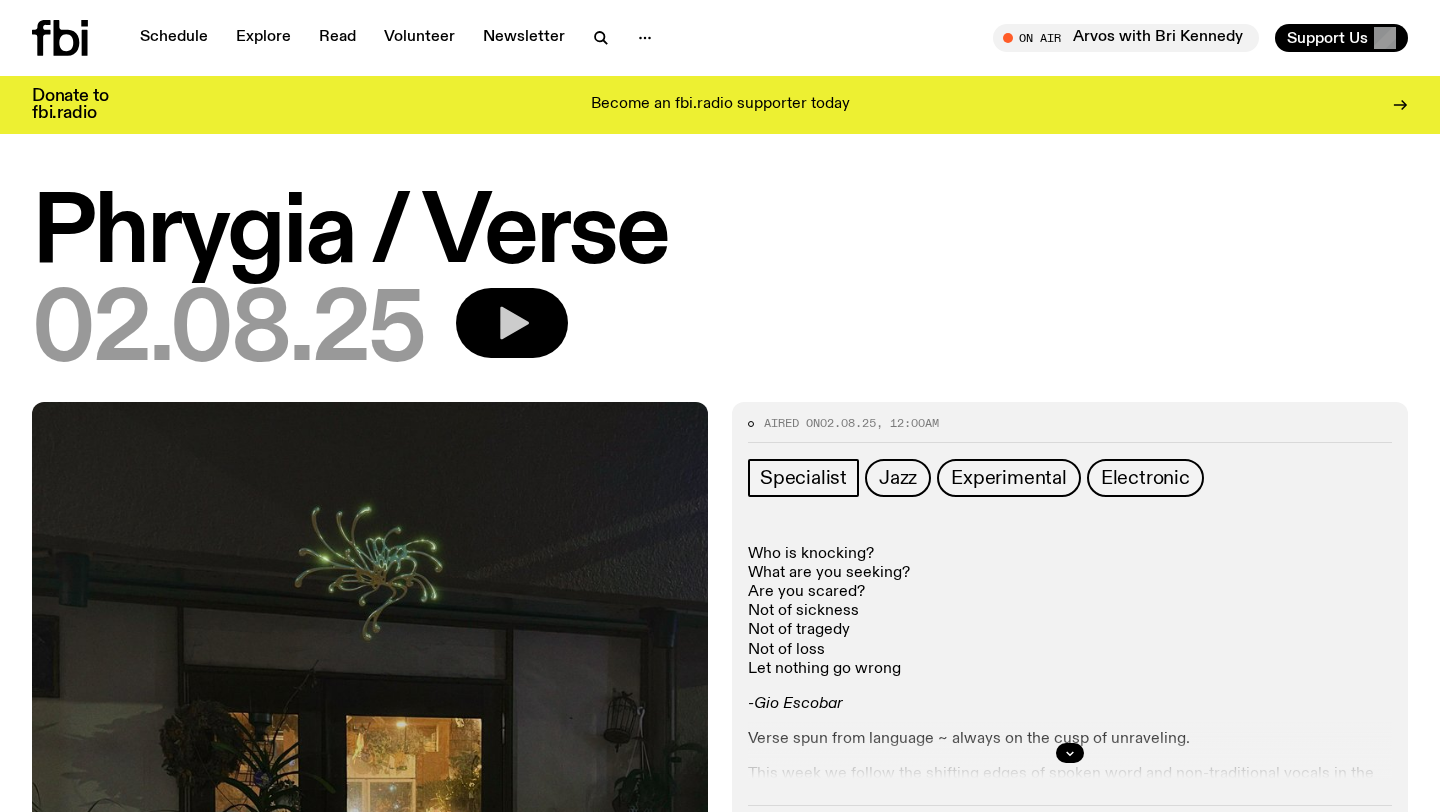 click 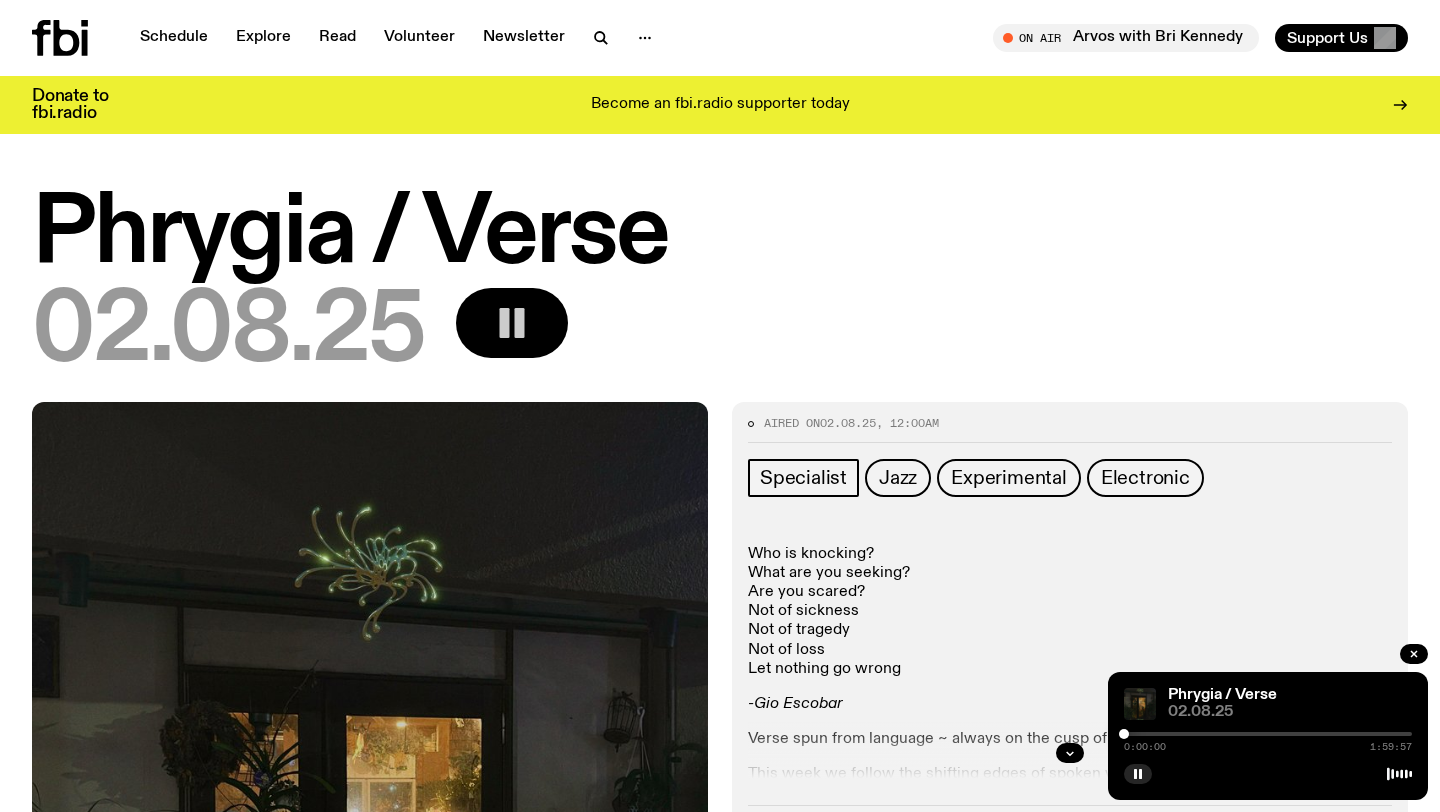 click on "Phrygia / Verse 02.08.25" 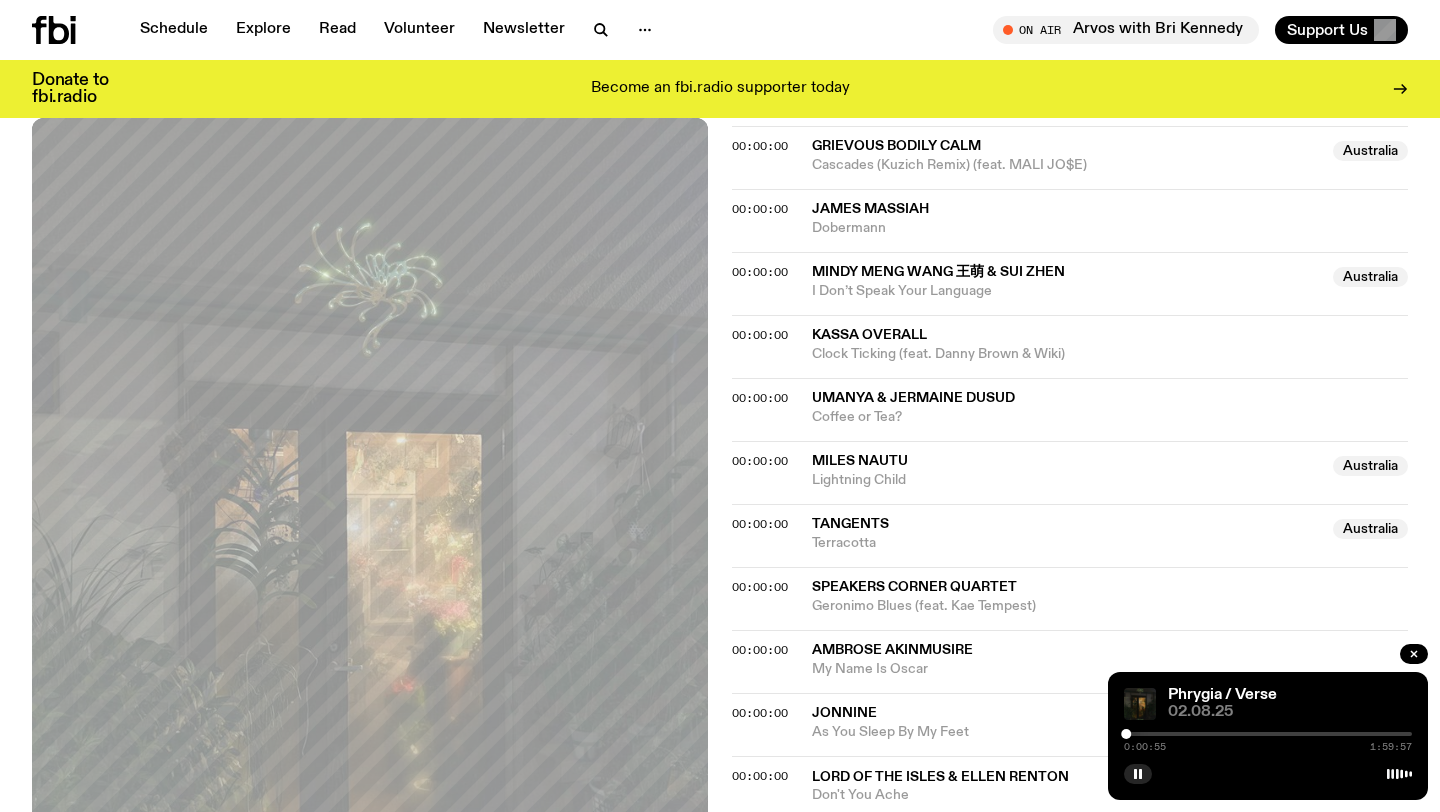 scroll, scrollTop: 1126, scrollLeft: 0, axis: vertical 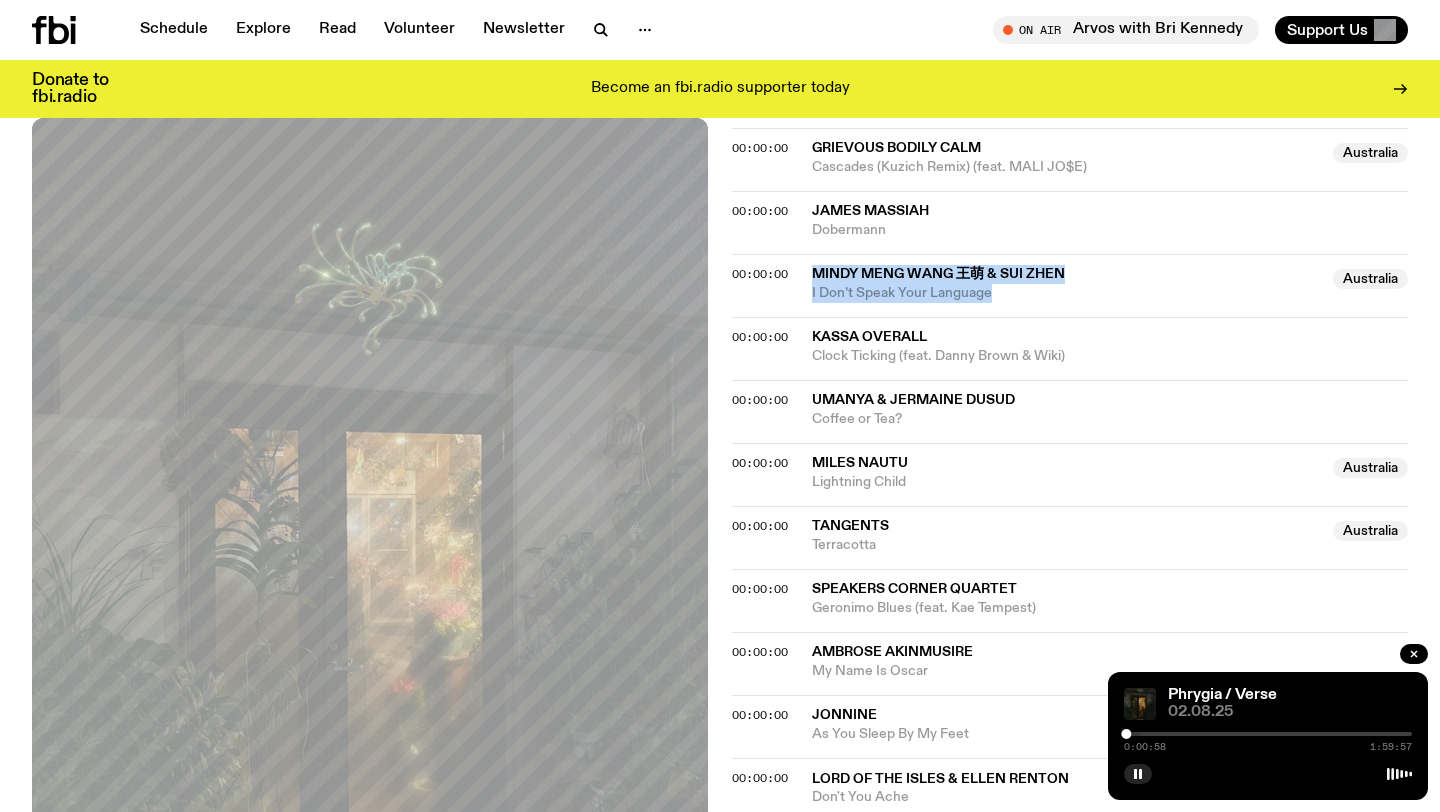 drag, startPoint x: 1019, startPoint y: 301, endPoint x: 816, endPoint y: 269, distance: 205.50668 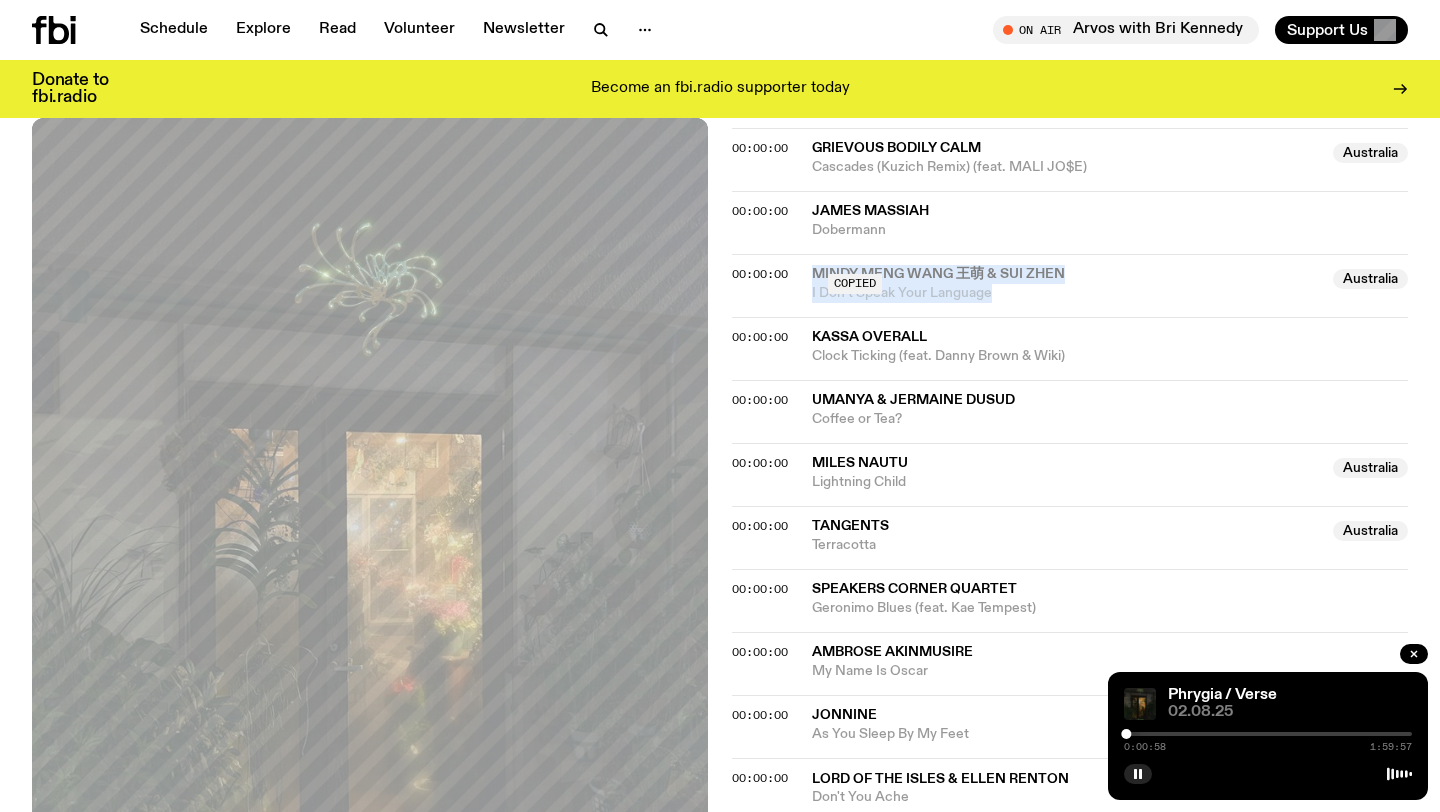 copy on "Mindy Meng Wang 王萌 & Sui Zhen [COUNTRY] I Don’t Speak Your Language" 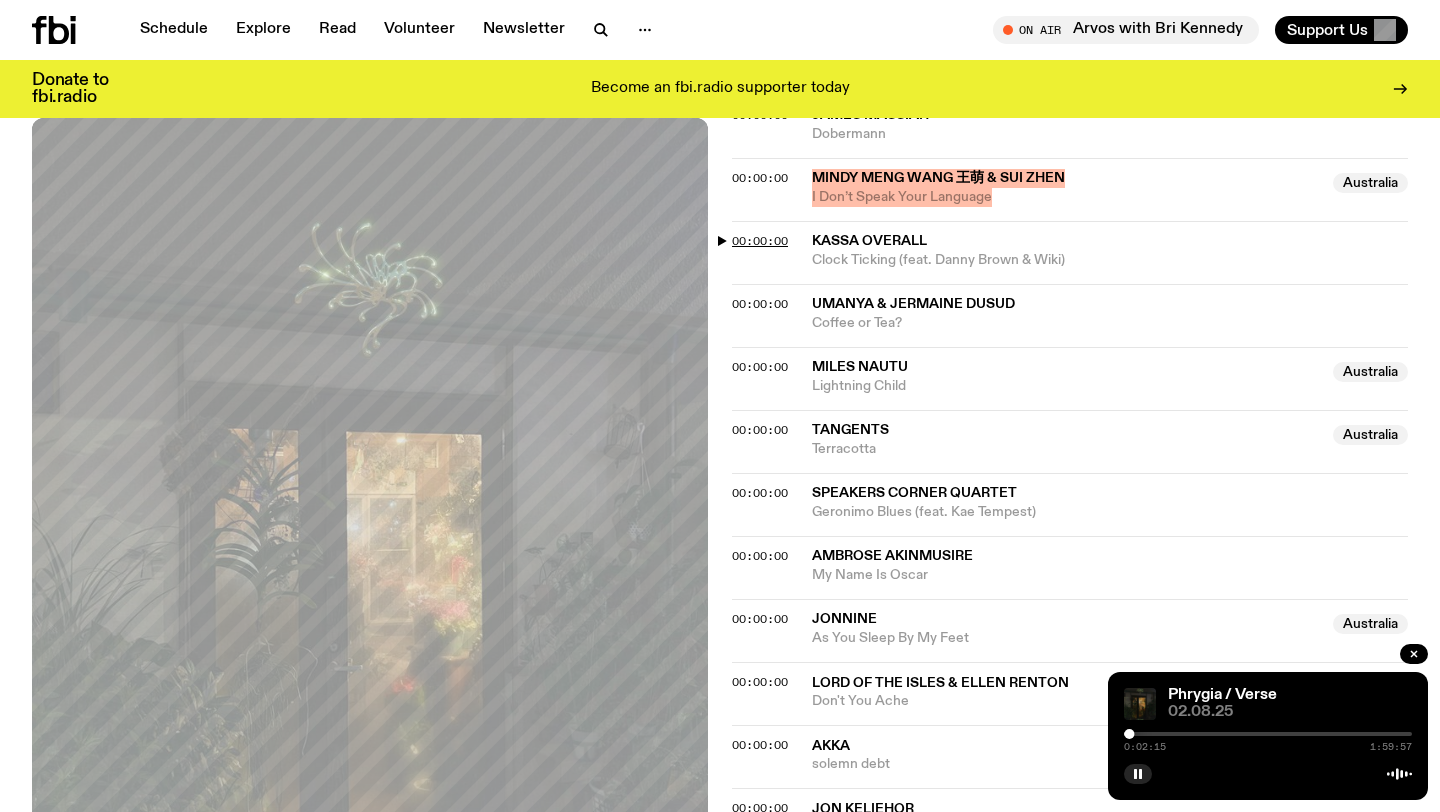 scroll, scrollTop: 1224, scrollLeft: 0, axis: vertical 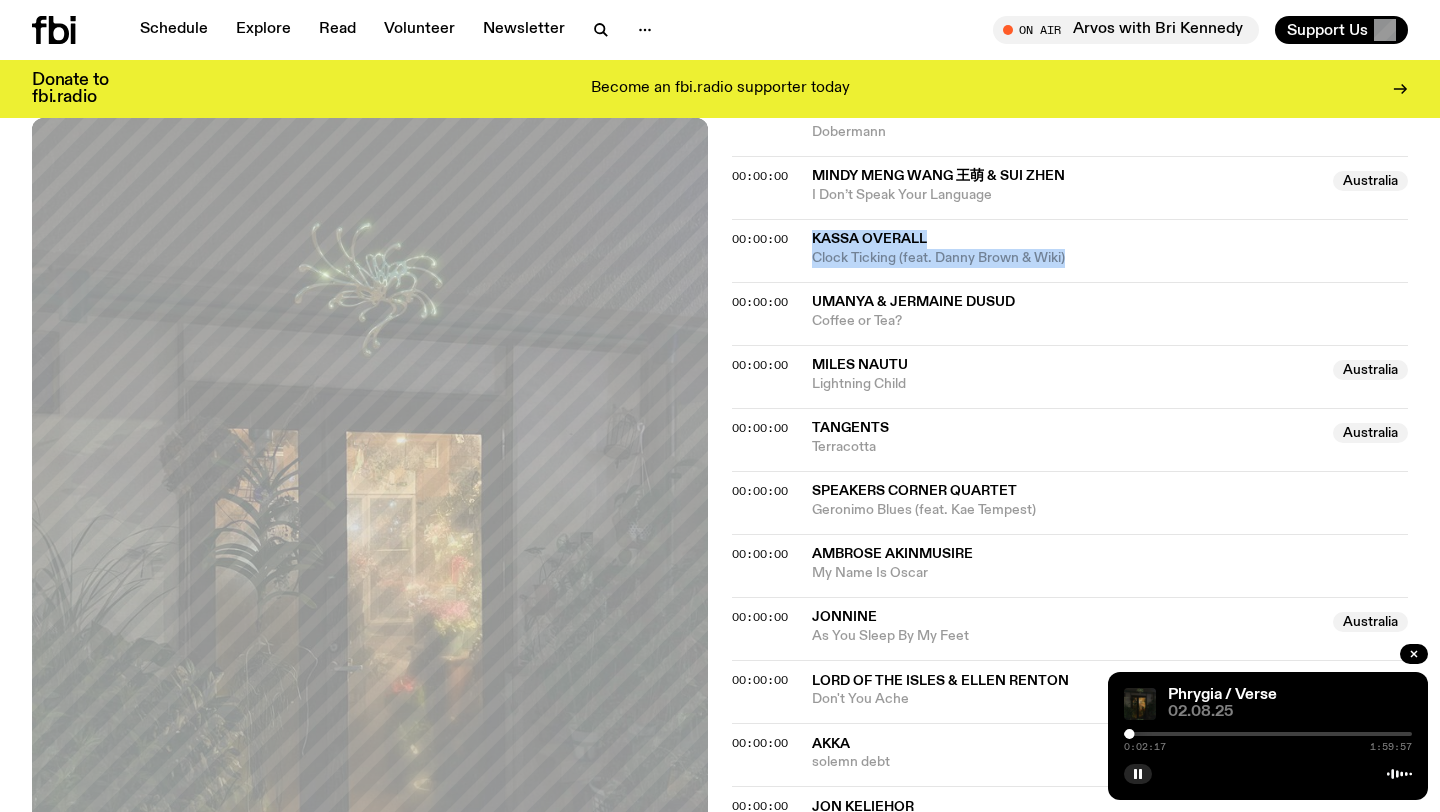 drag, startPoint x: 1091, startPoint y: 257, endPoint x: 805, endPoint y: 245, distance: 286.25165 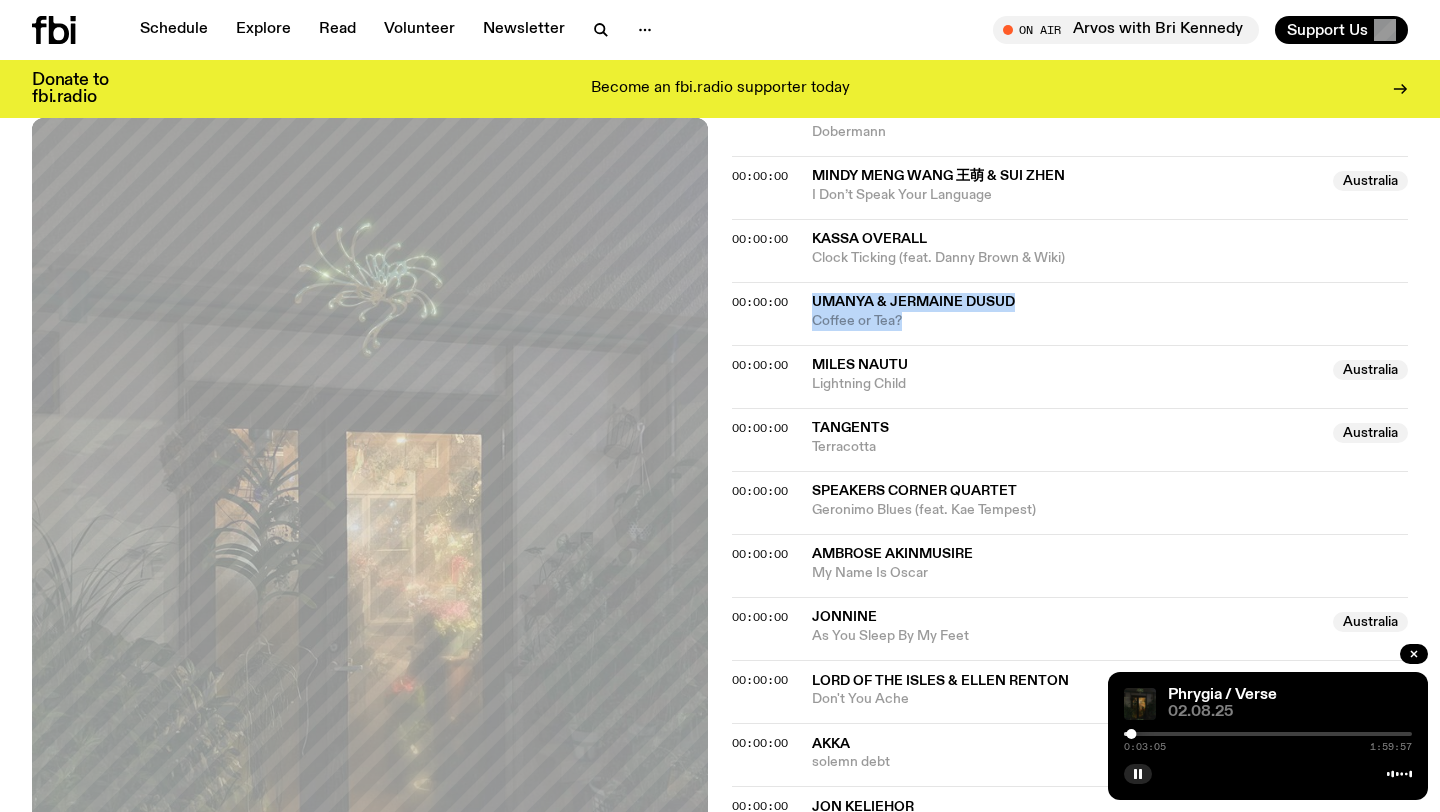 drag, startPoint x: 949, startPoint y: 326, endPoint x: 814, endPoint y: 302, distance: 137.11674 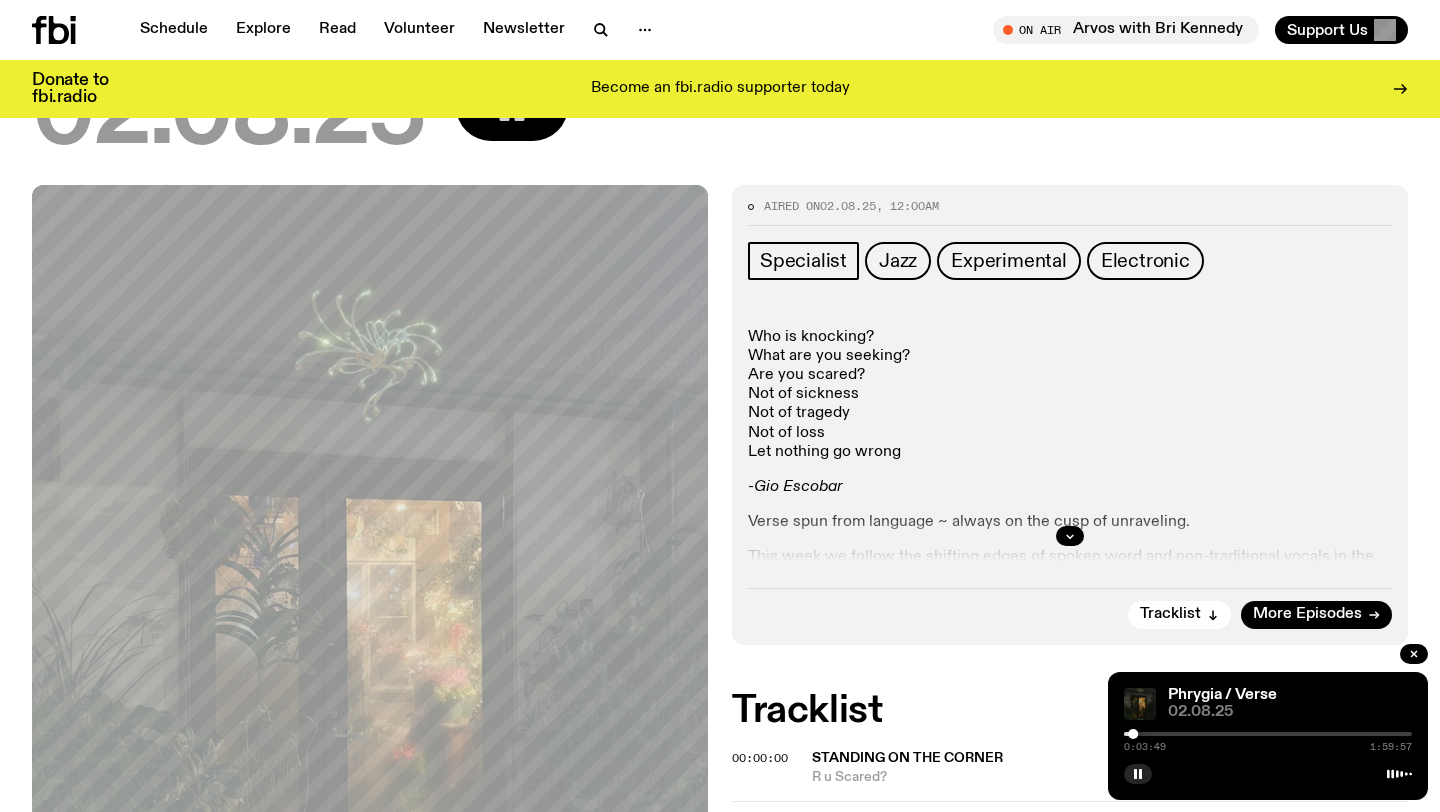 scroll, scrollTop: 0, scrollLeft: 0, axis: both 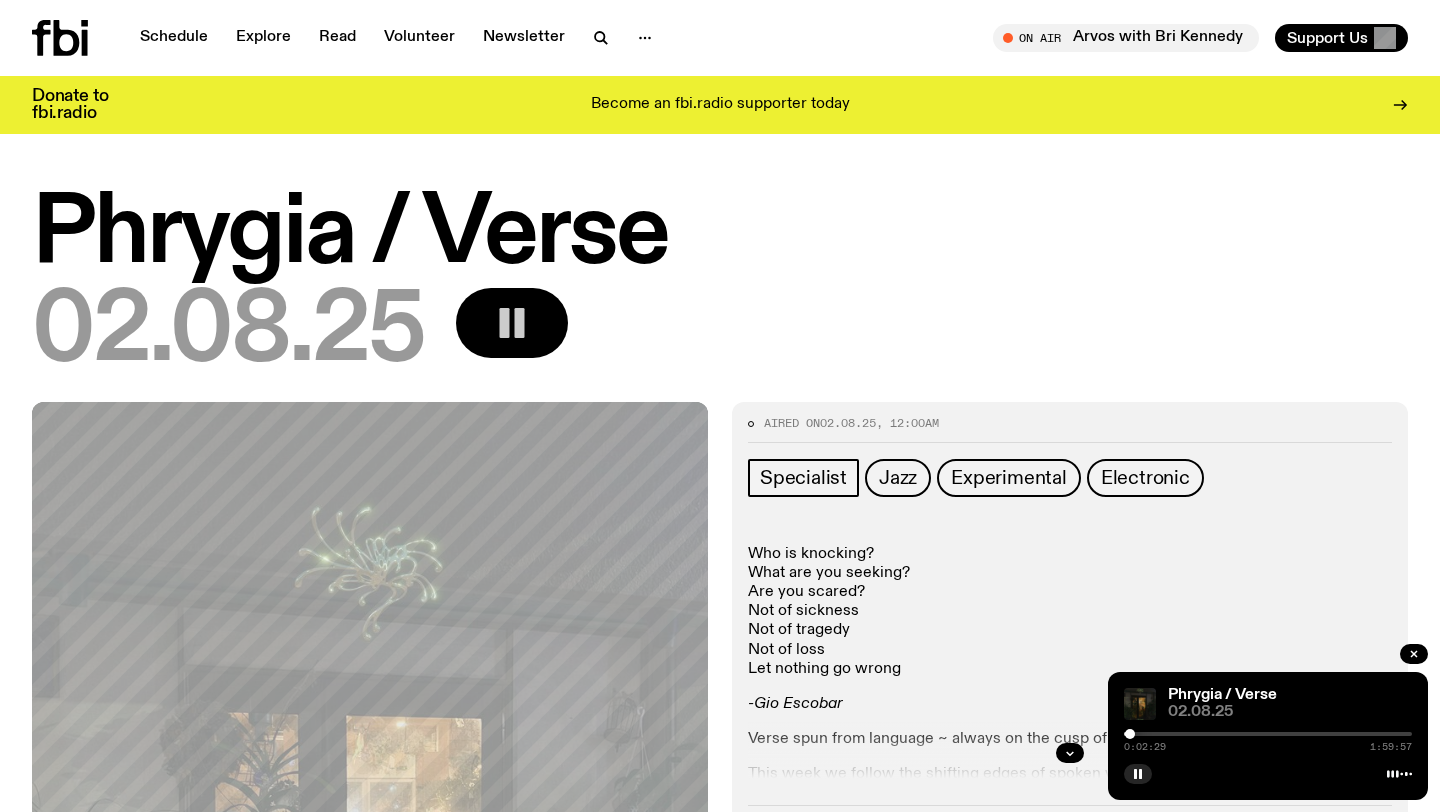 click at bounding box center (1130, 734) 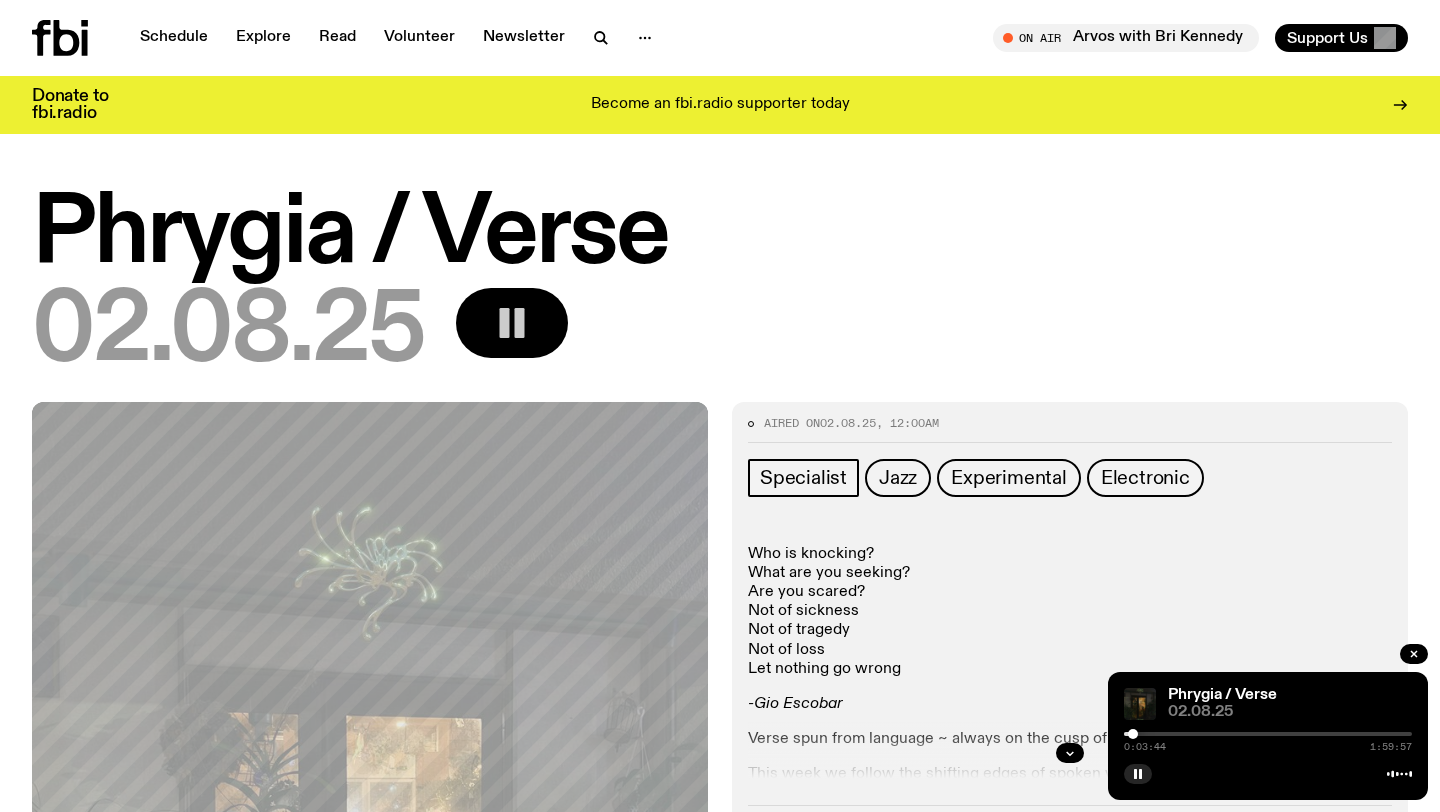 click at bounding box center [1133, 734] 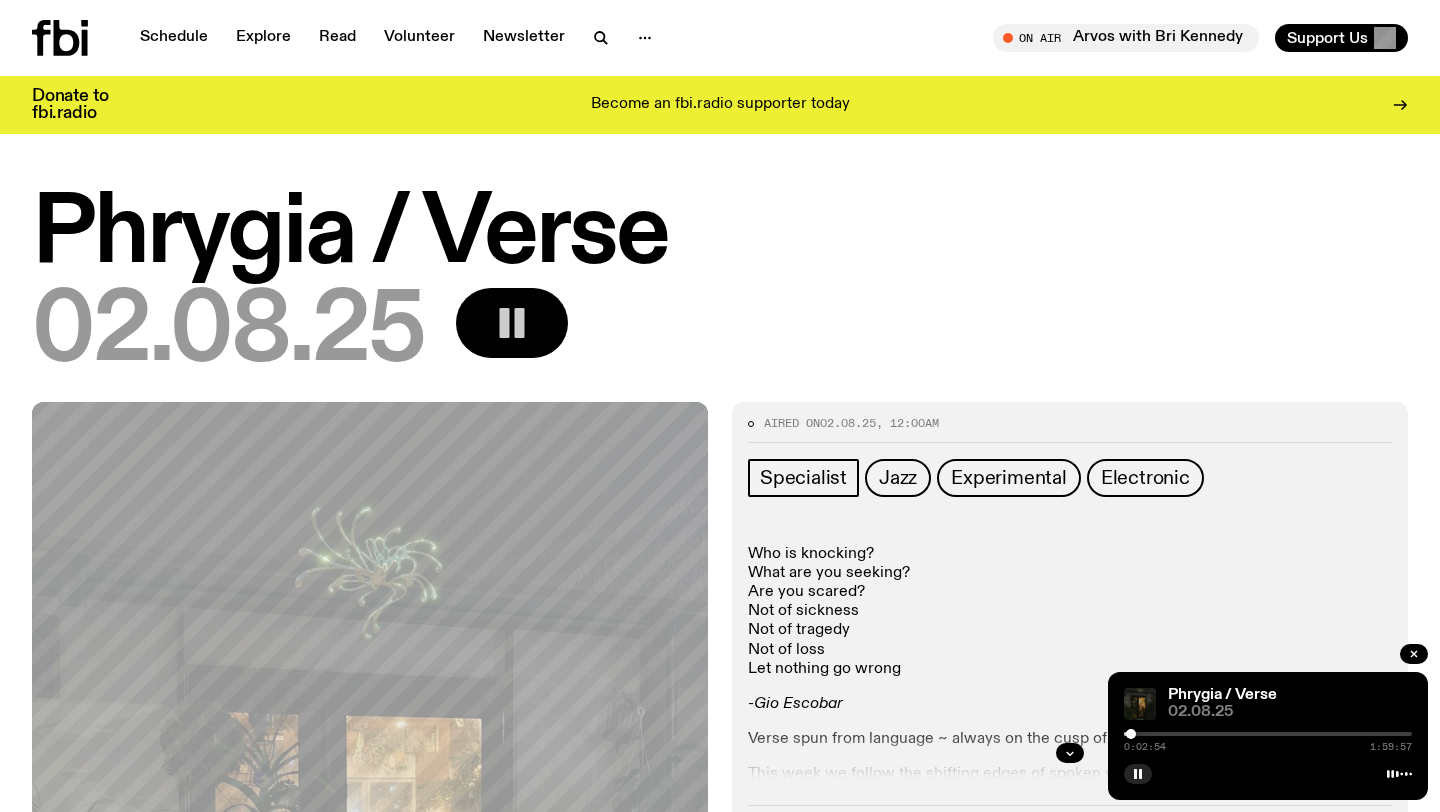 click at bounding box center (1131, 734) 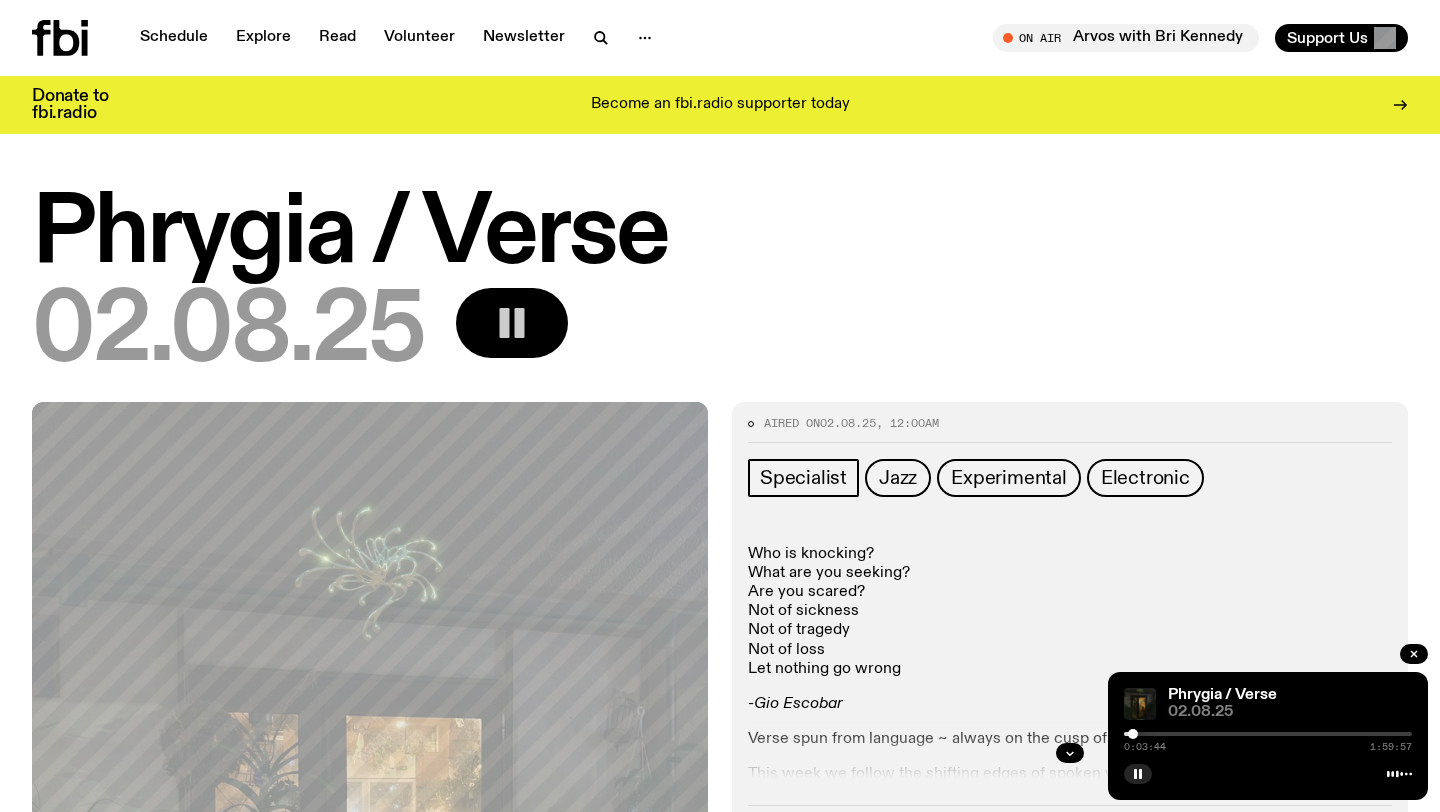 click 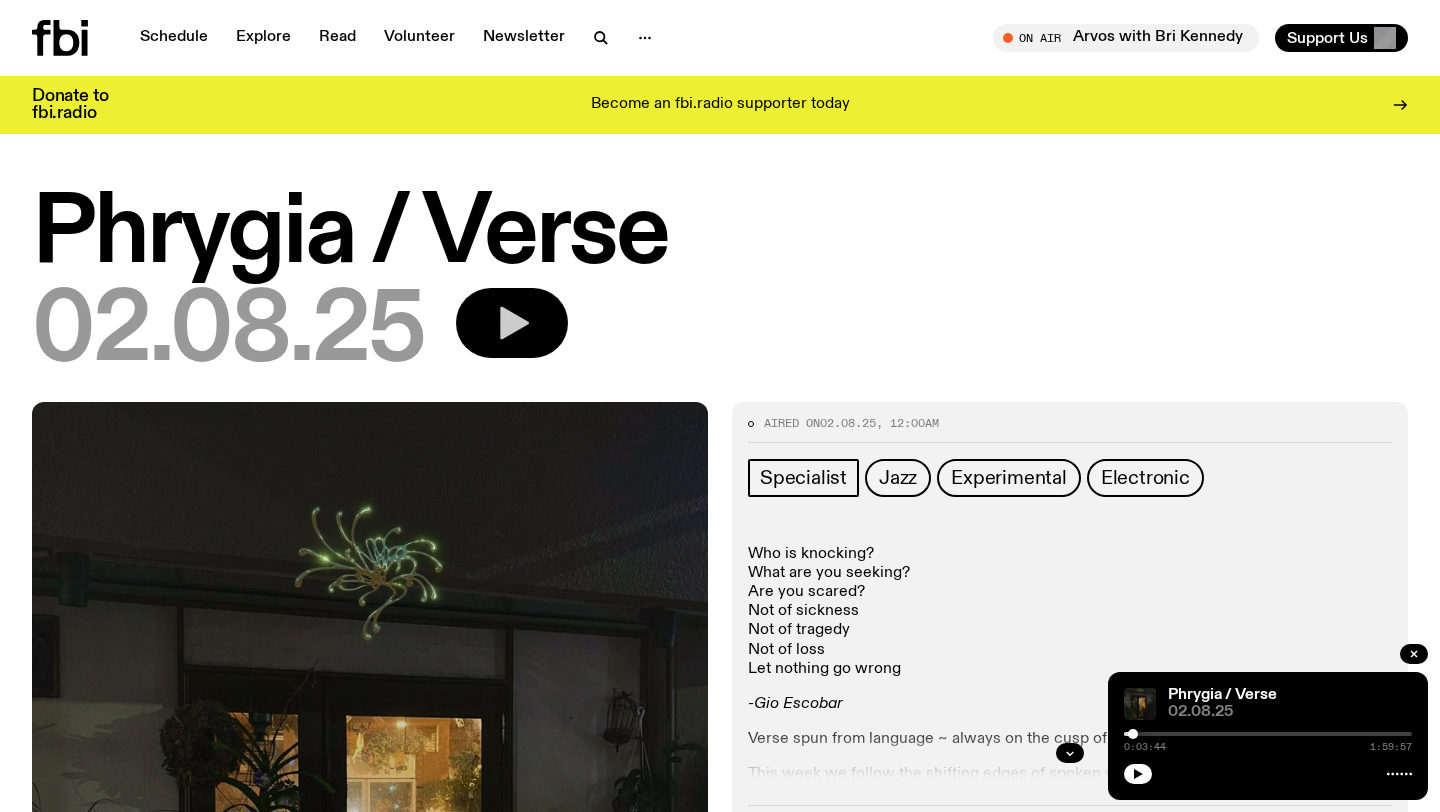 click 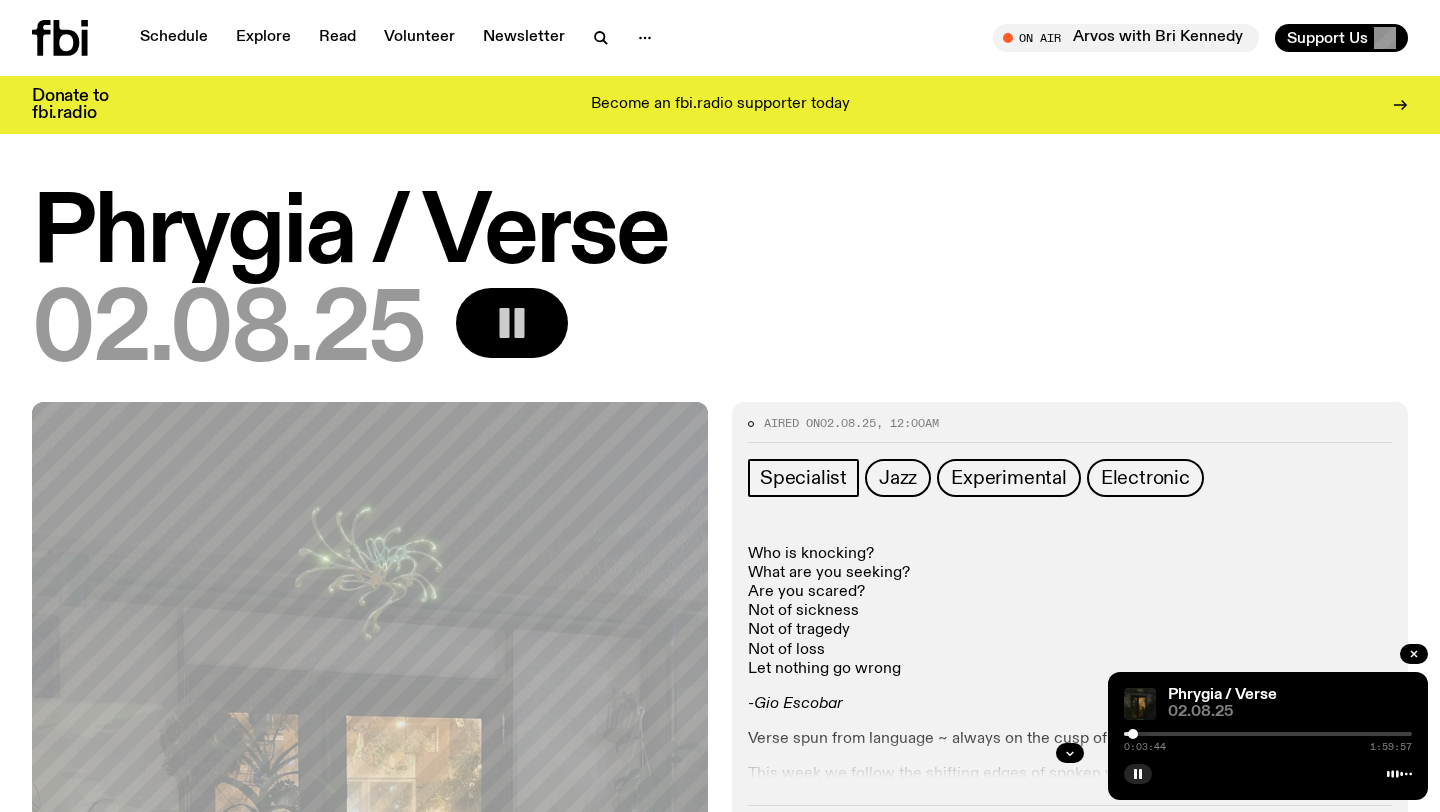 click 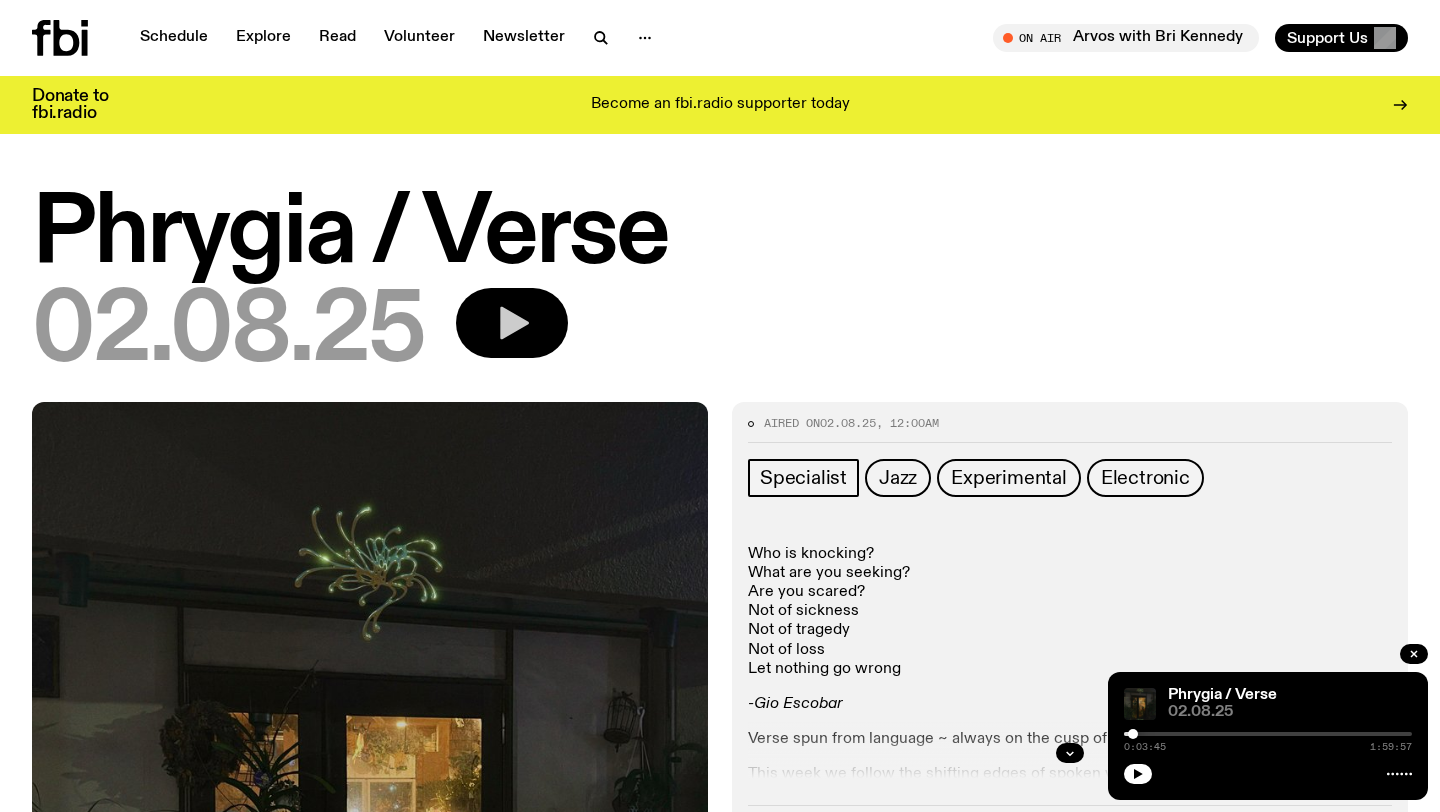 click 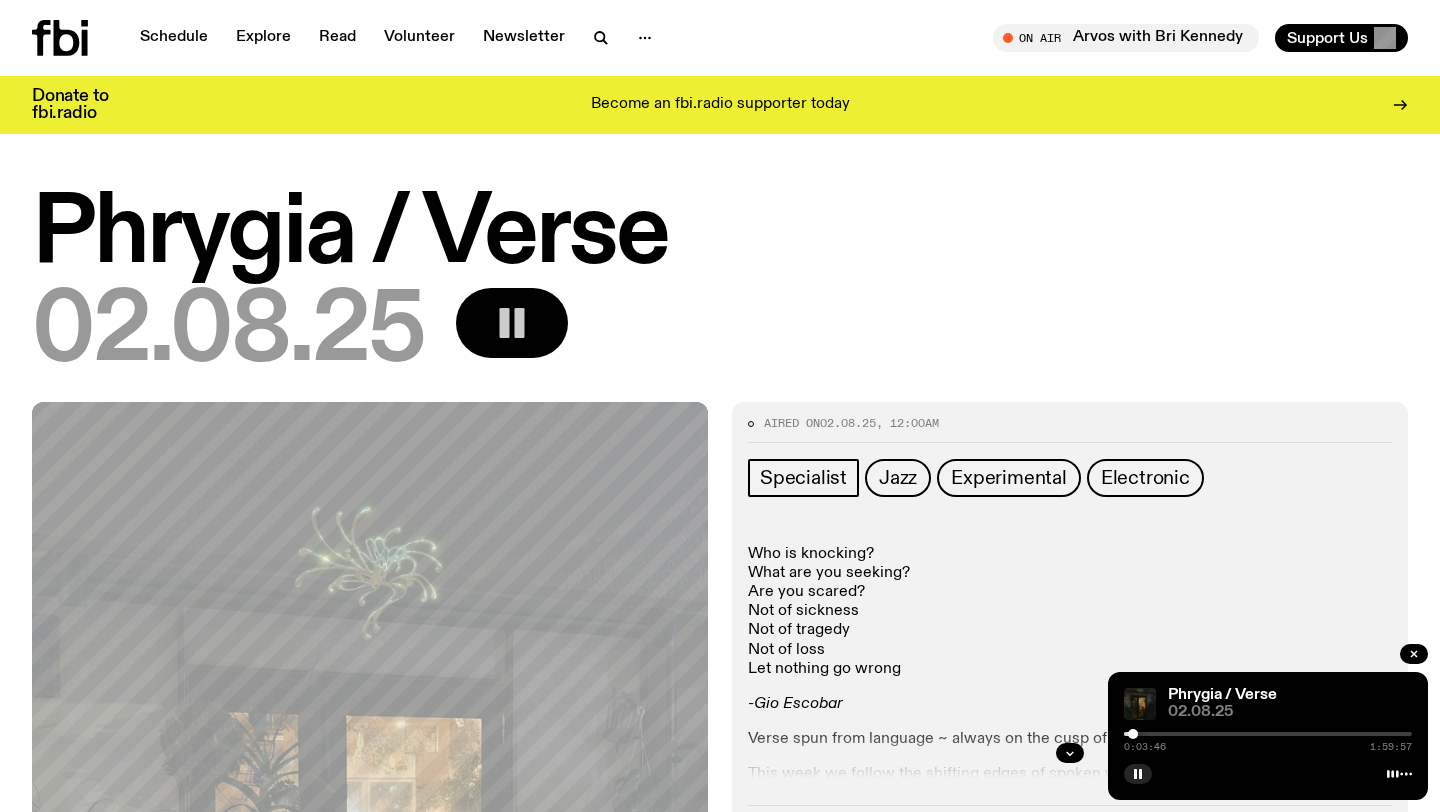 click 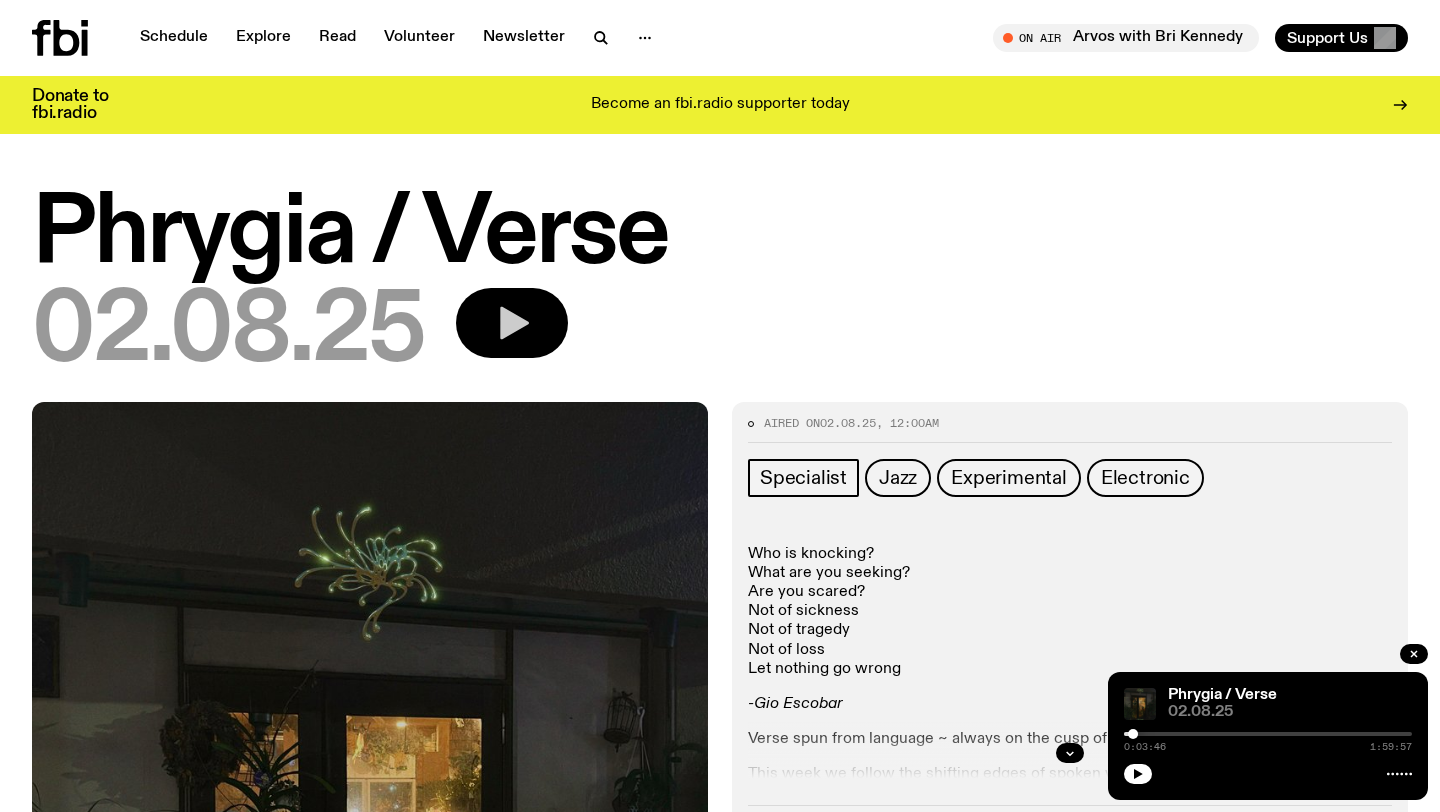 click 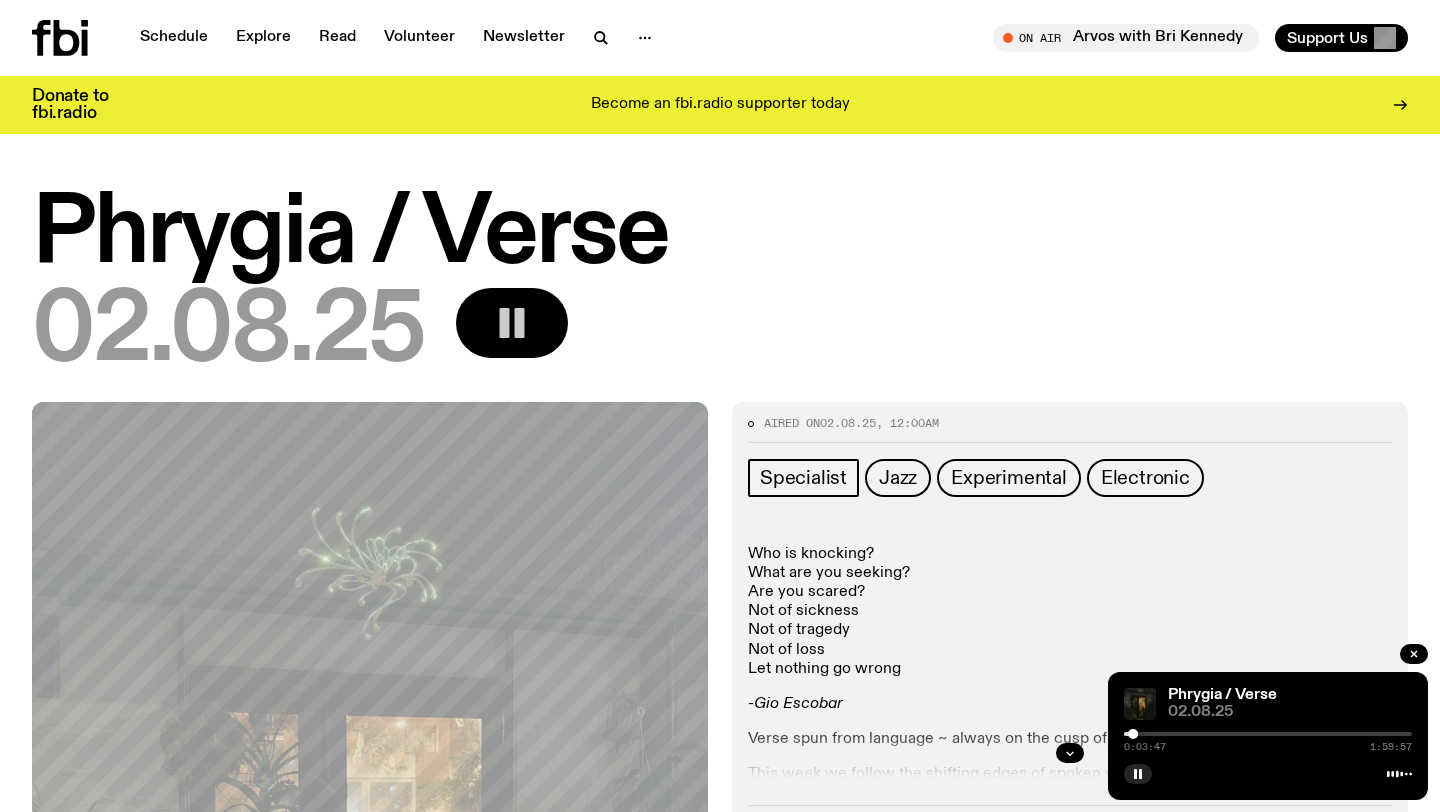 click 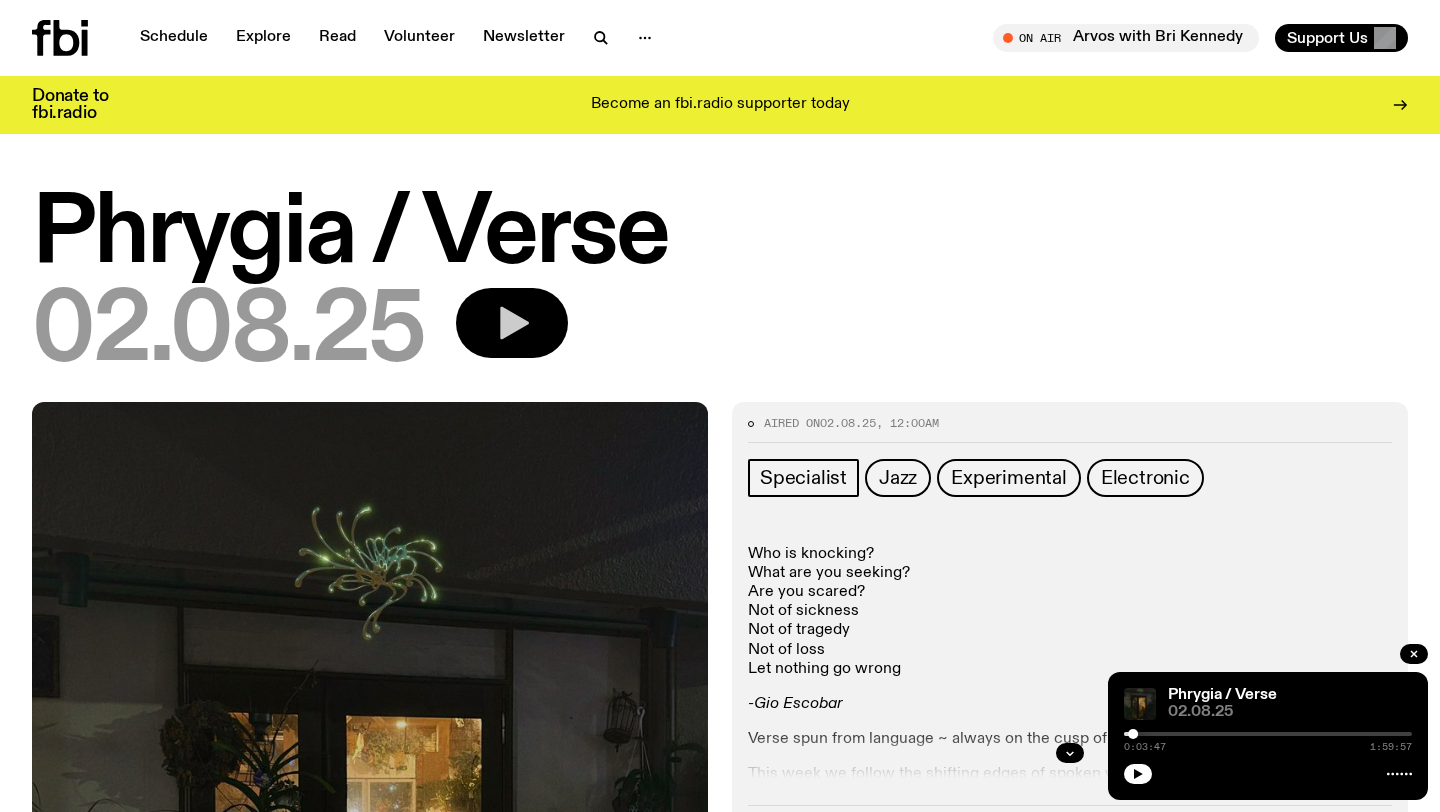 click 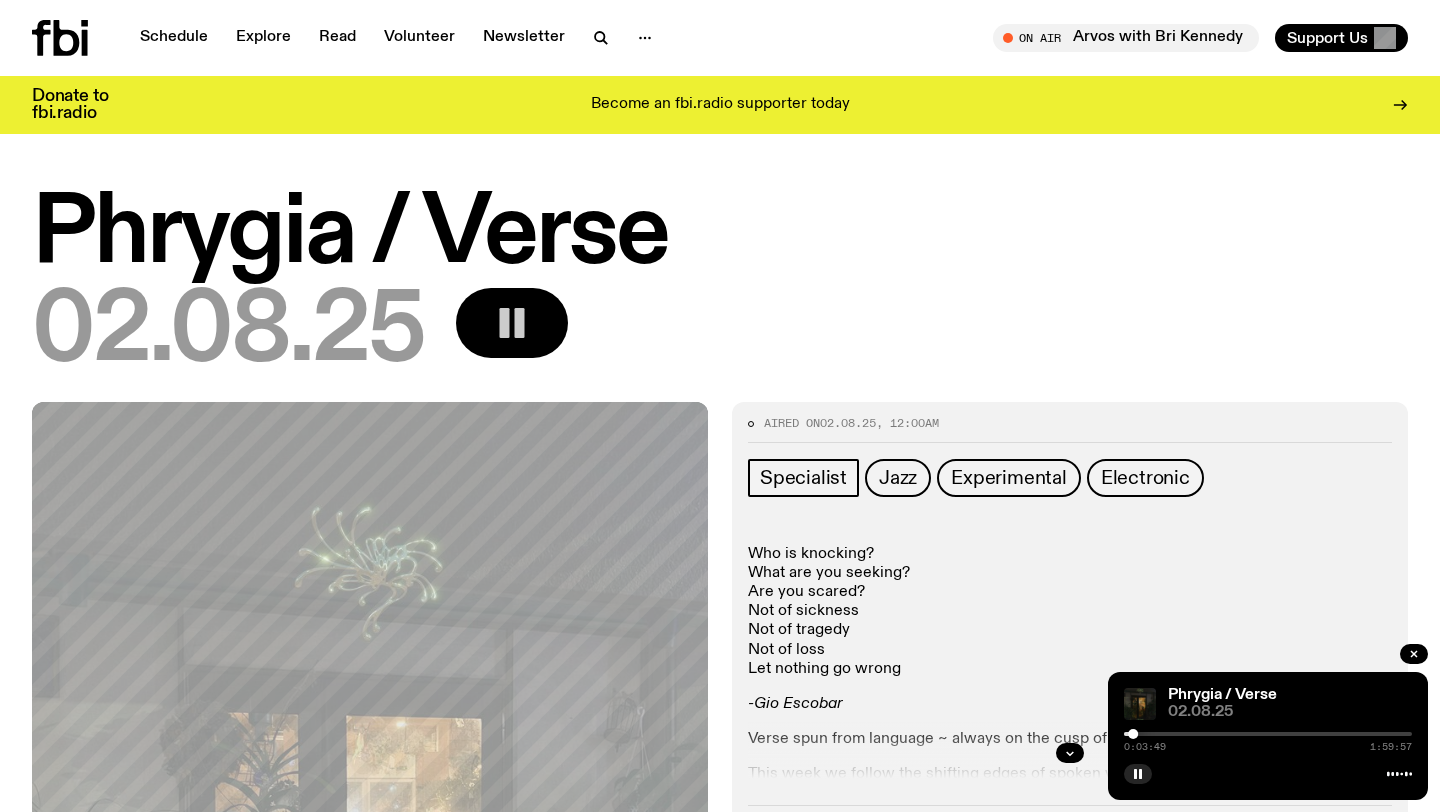 click 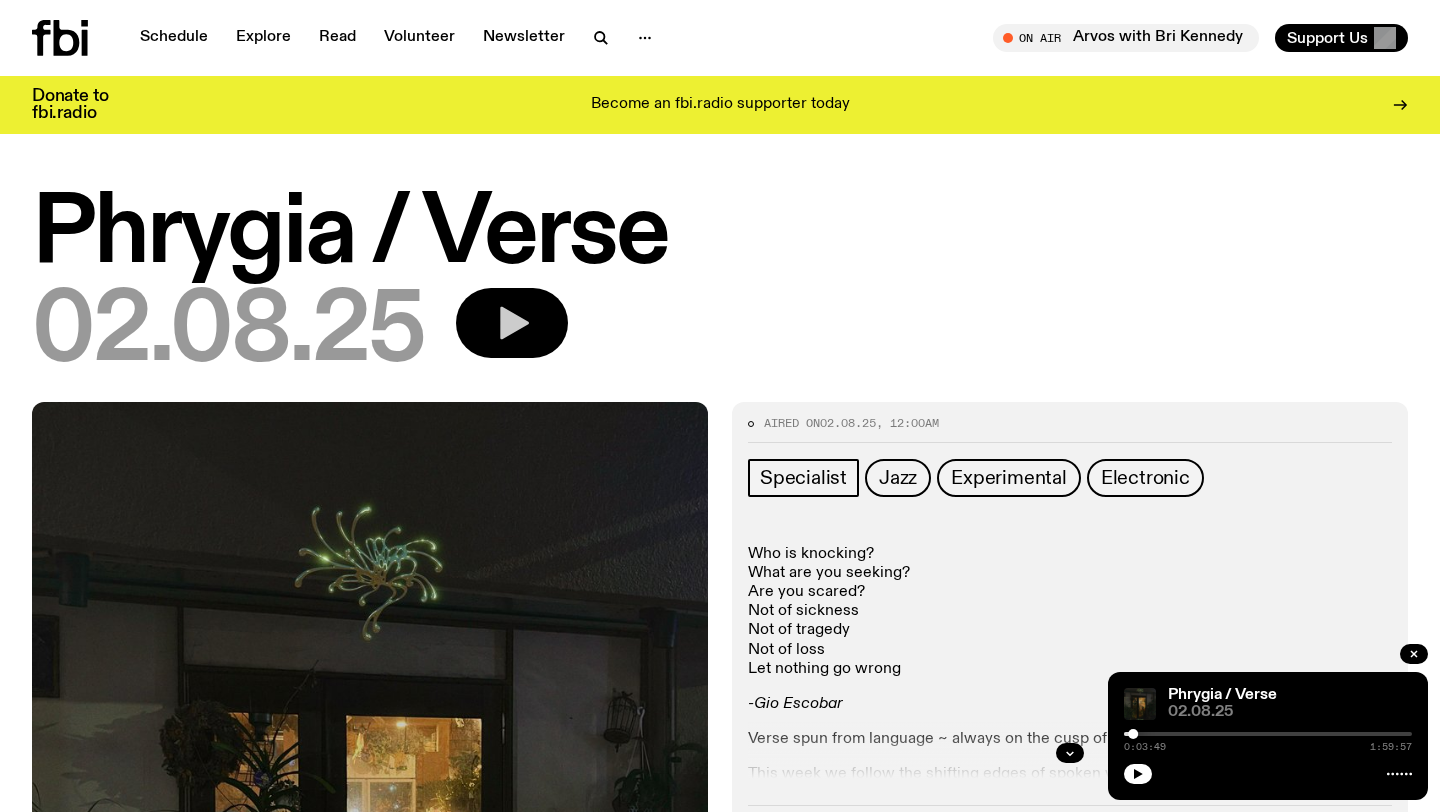 click 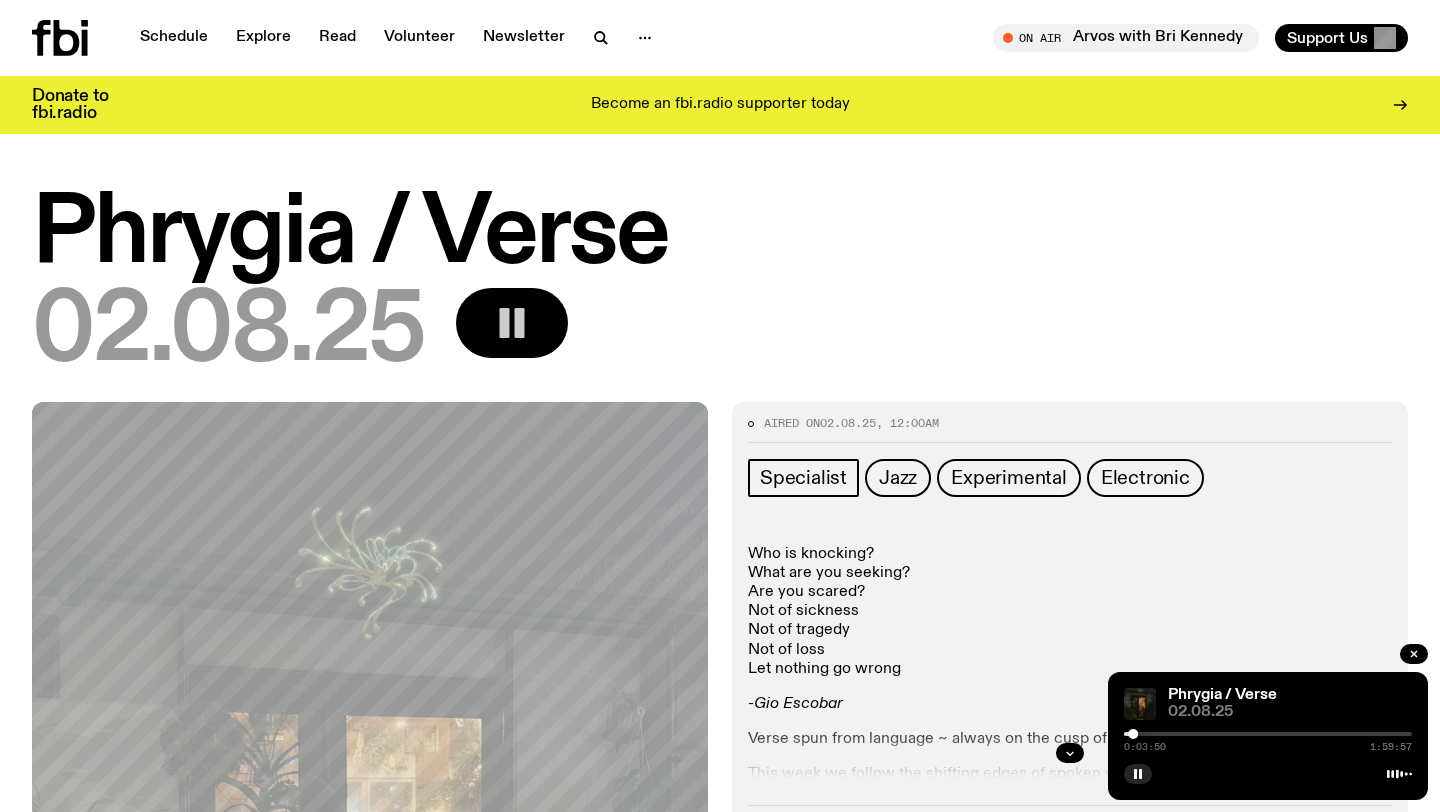 click 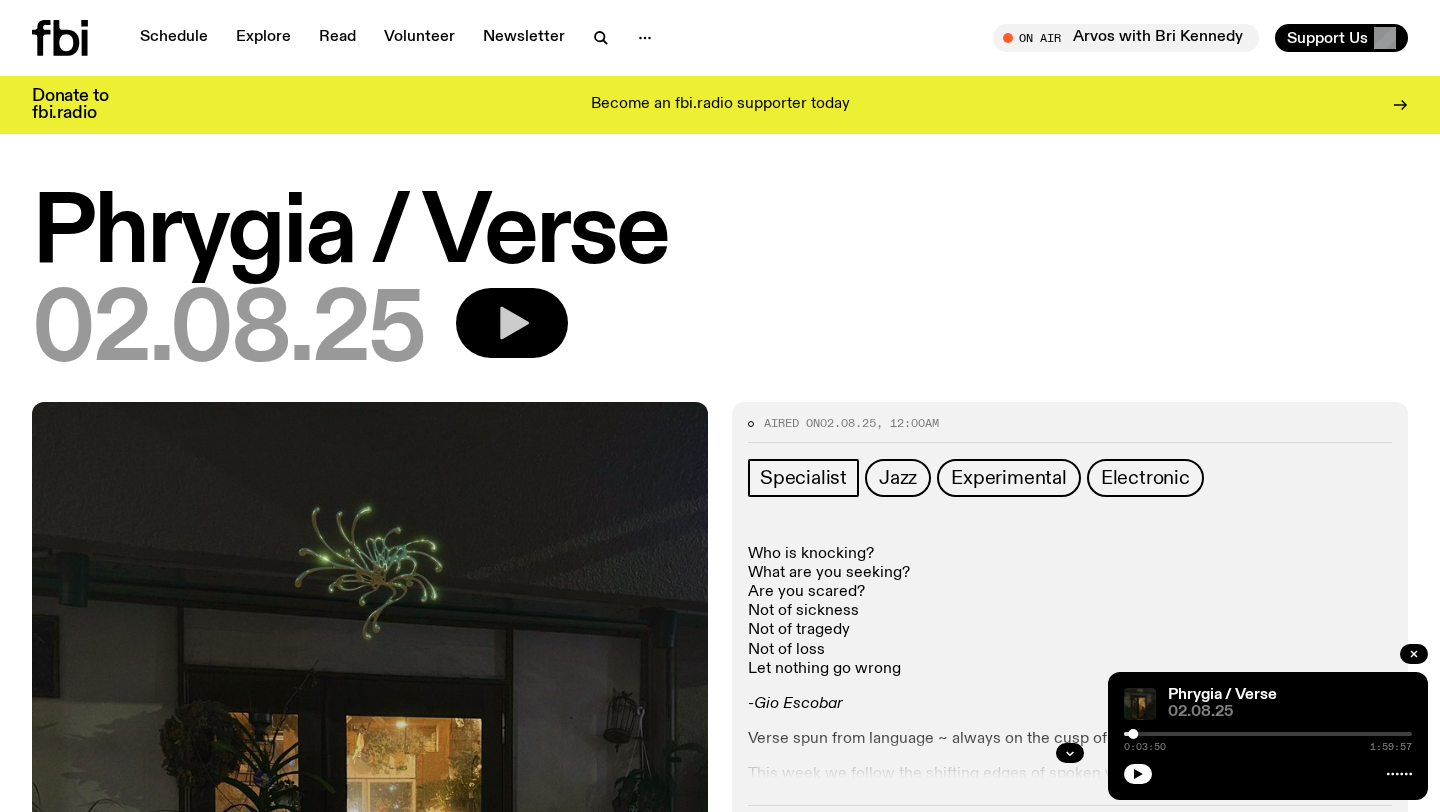 click 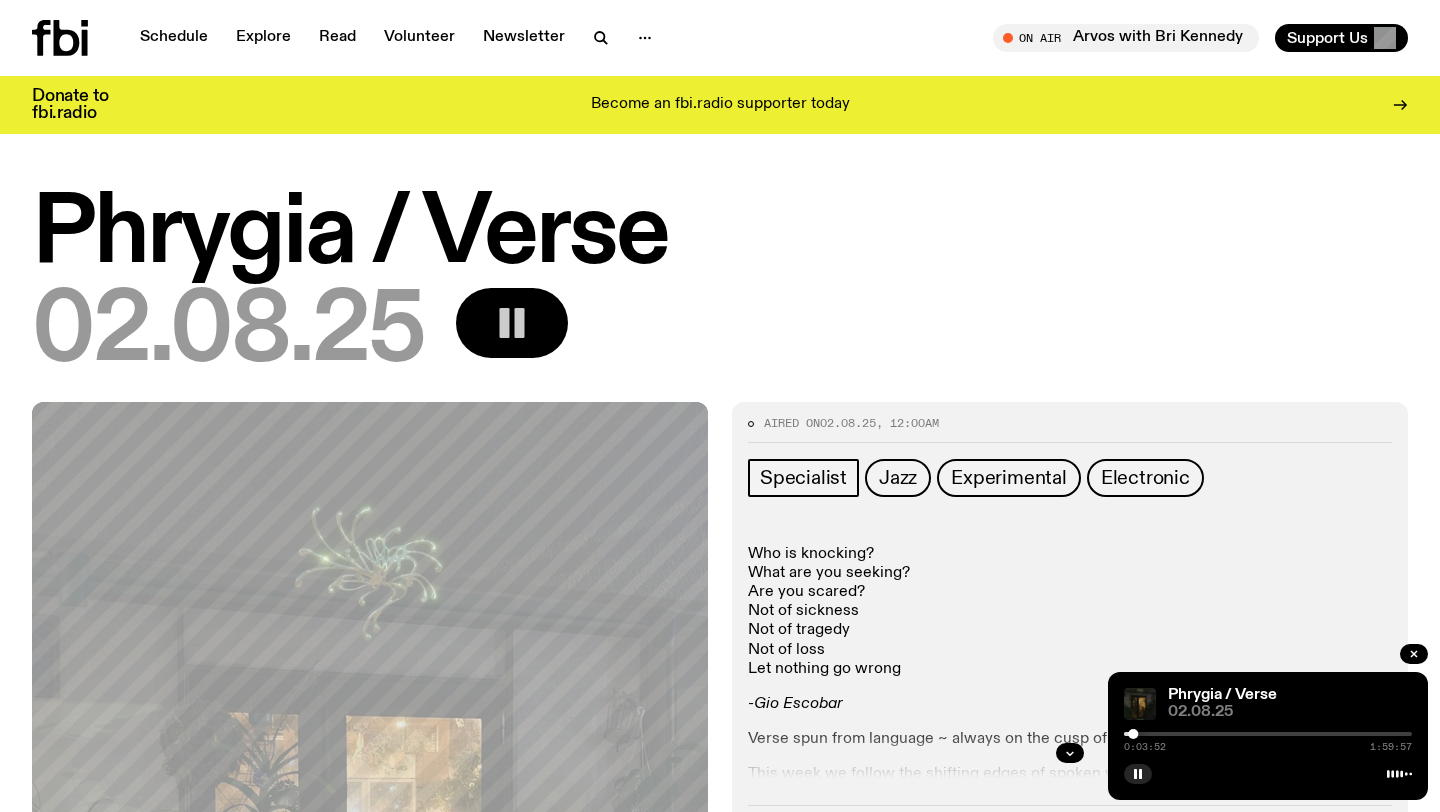 click 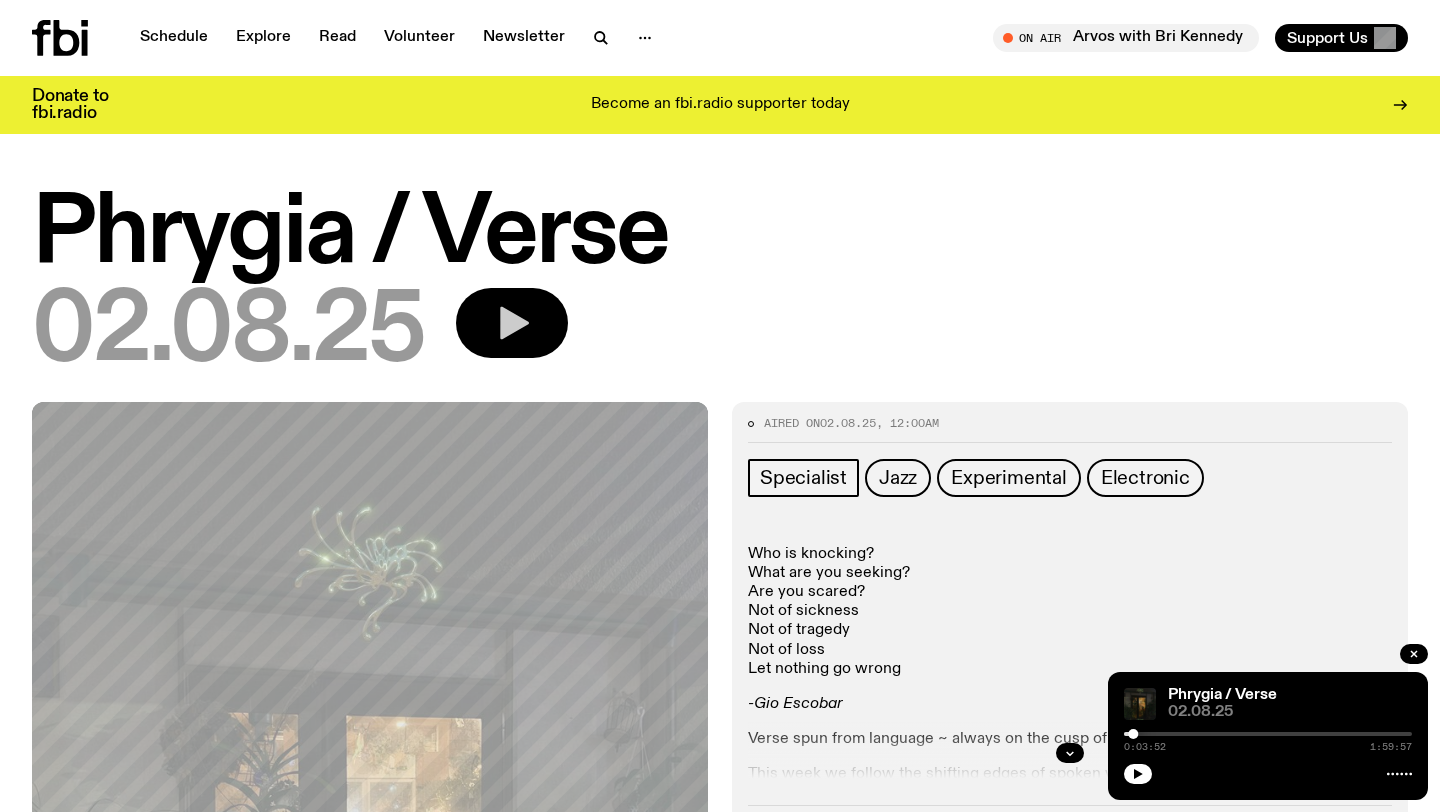 click 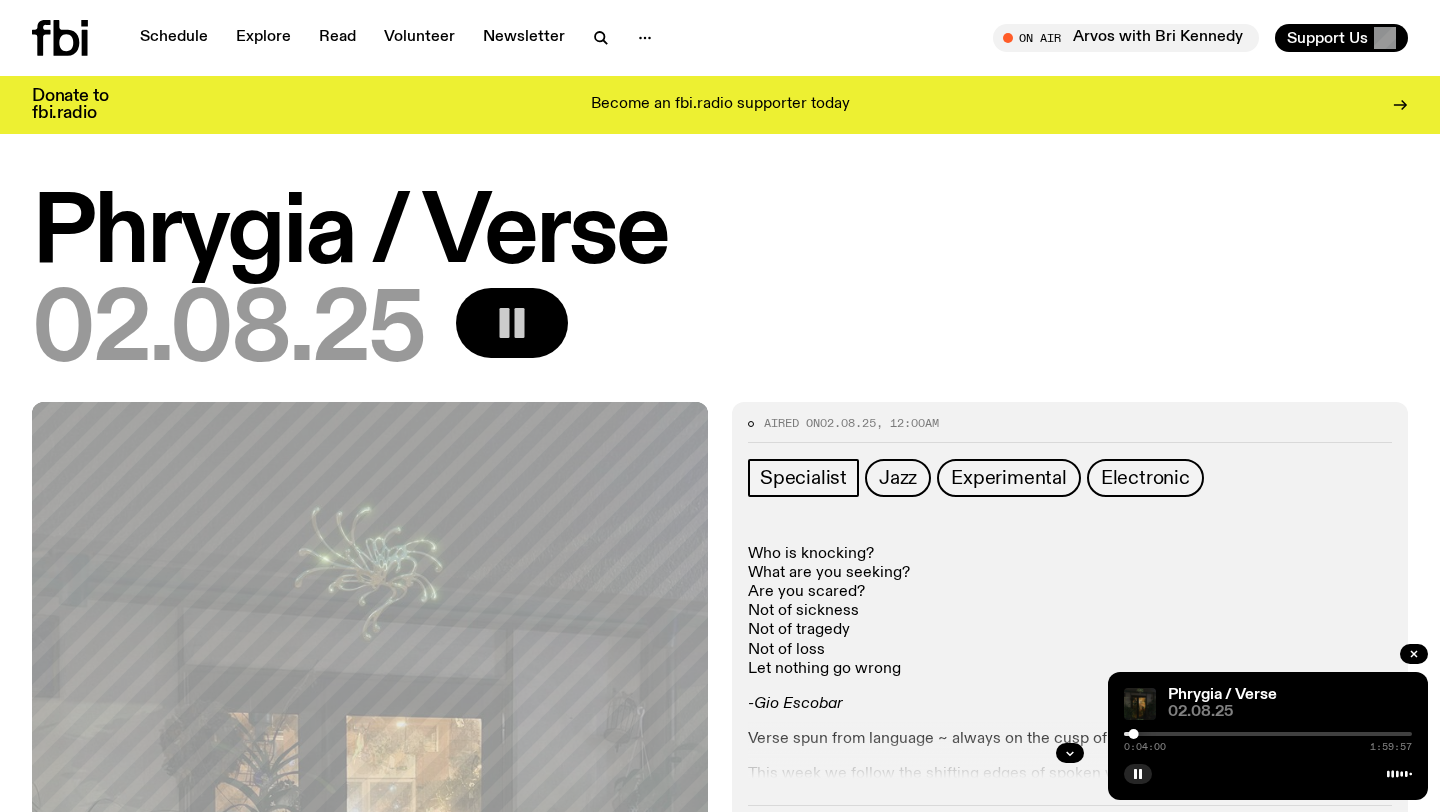 click 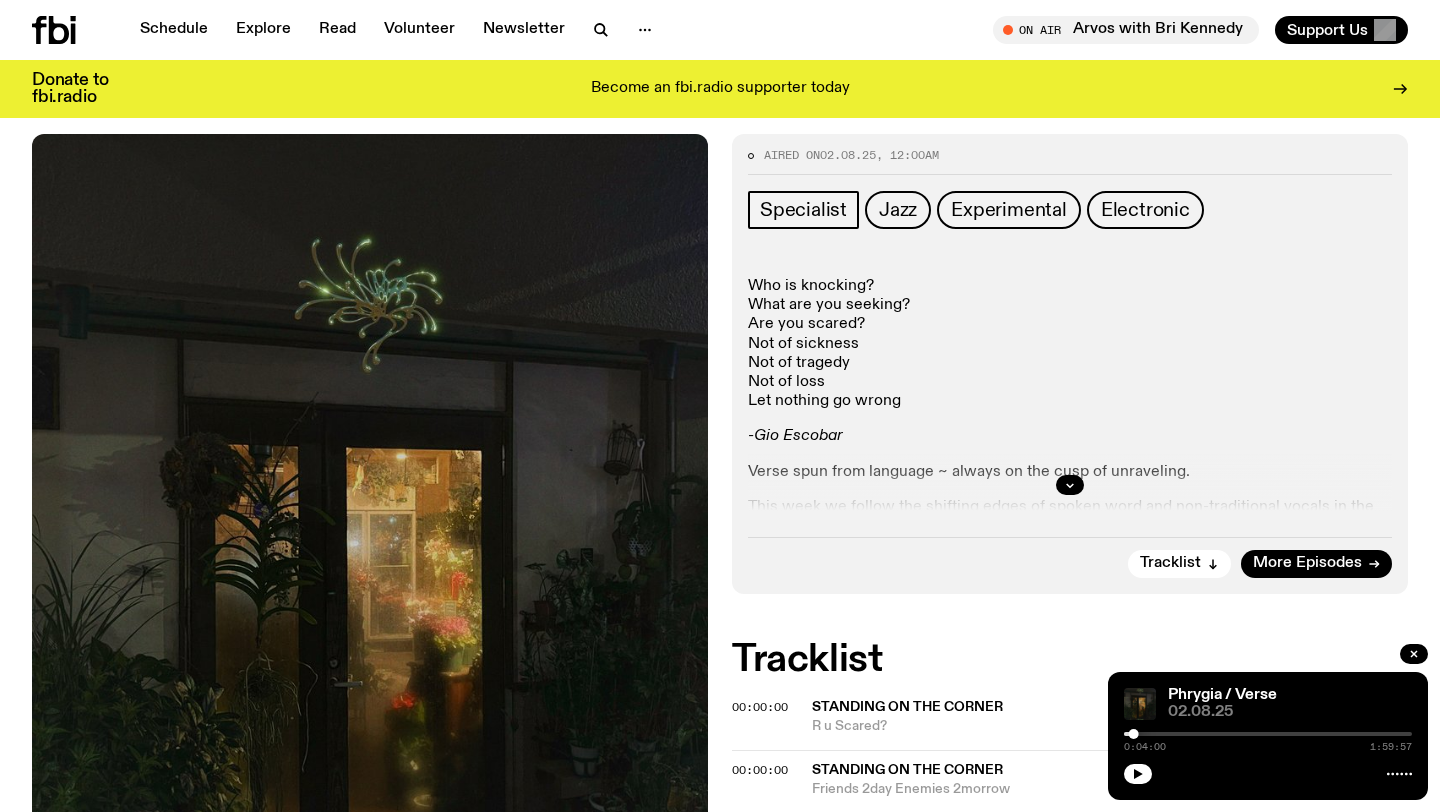 scroll, scrollTop: 291, scrollLeft: 0, axis: vertical 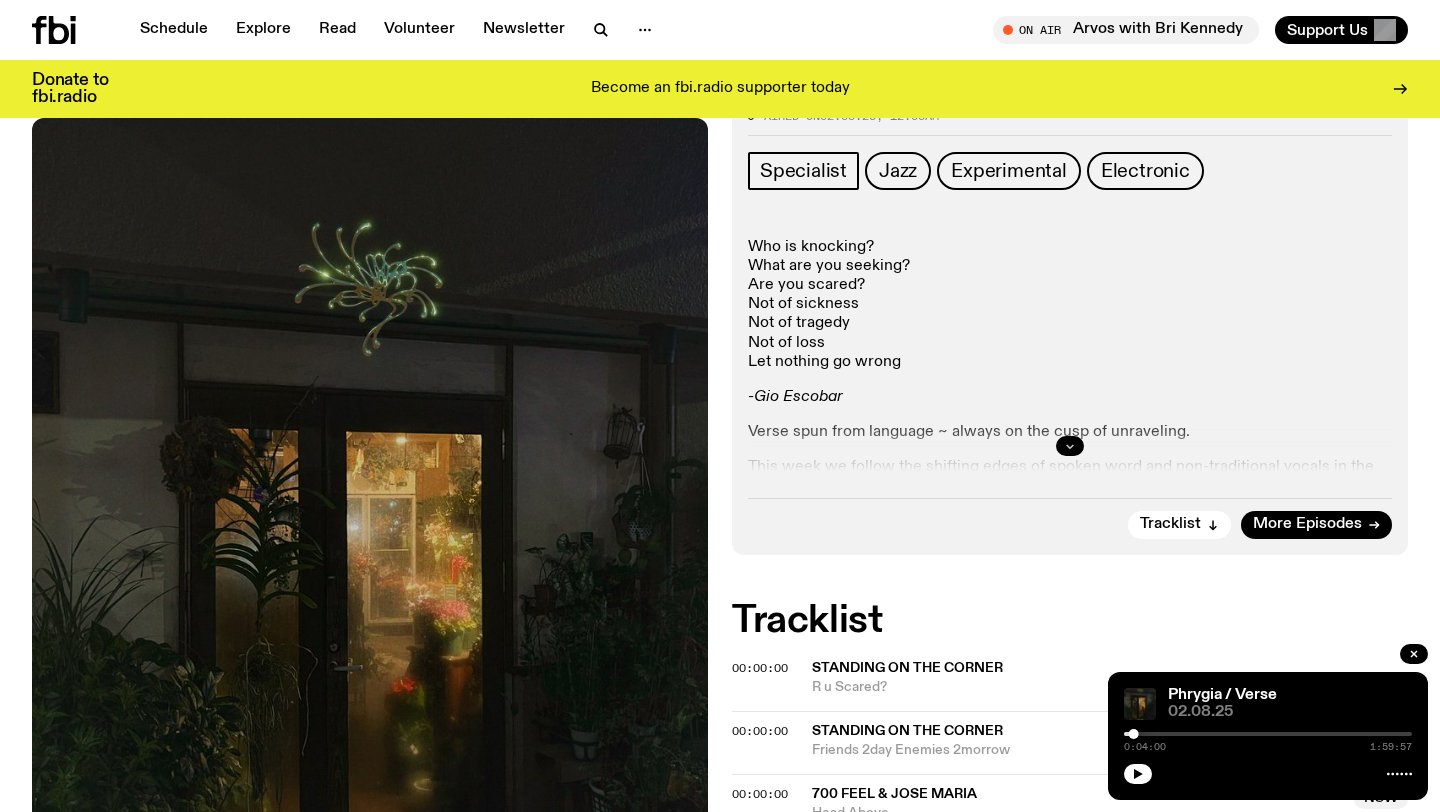 click 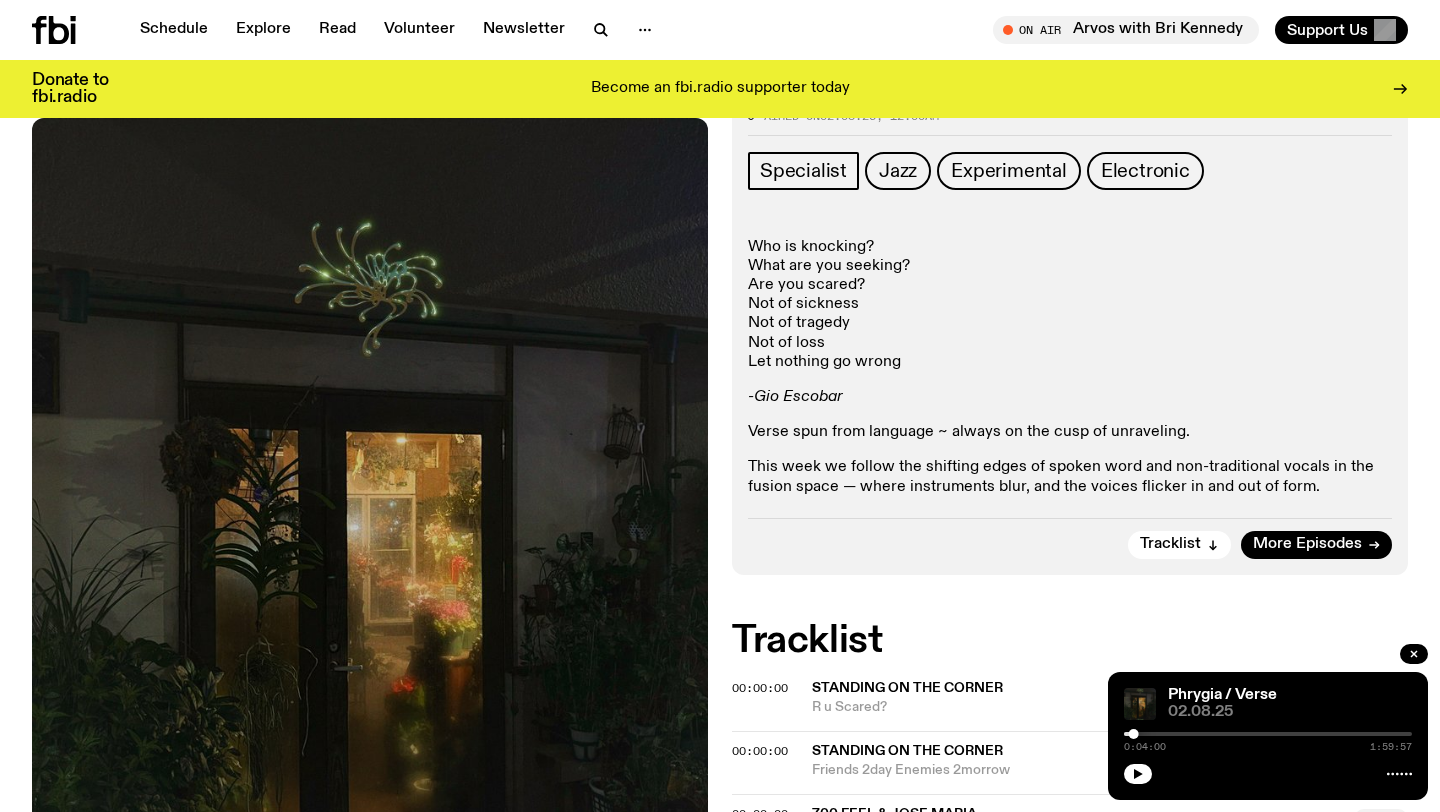 click on "This week we follow the shifting edges of spoken word and non-traditional vocals in the fusion space — where instruments blur, and the voices flicker in and out of form." 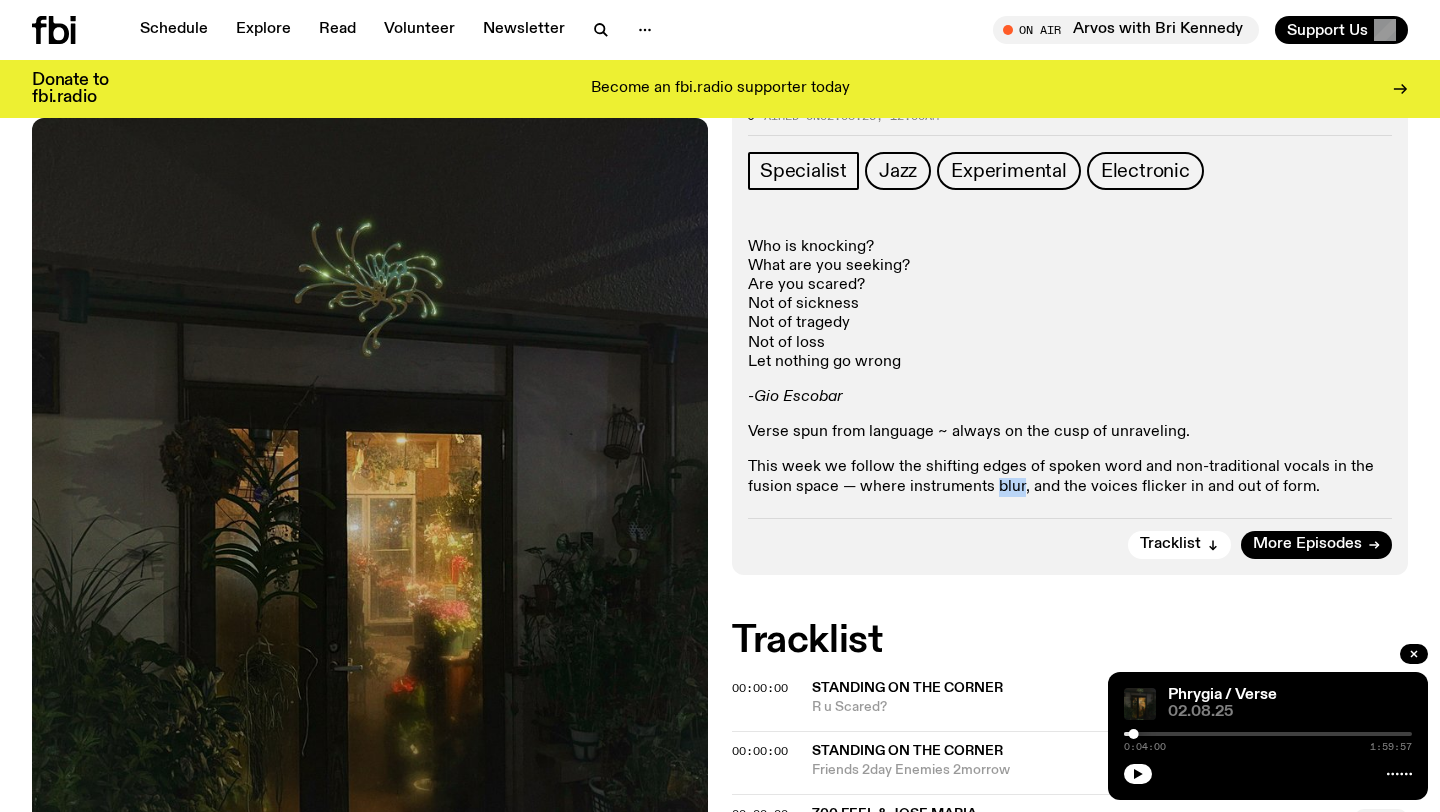 click on "This week we follow the shifting edges of spoken word and non-traditional vocals in the fusion space — where instruments blur, and the voices flicker in and out of form." 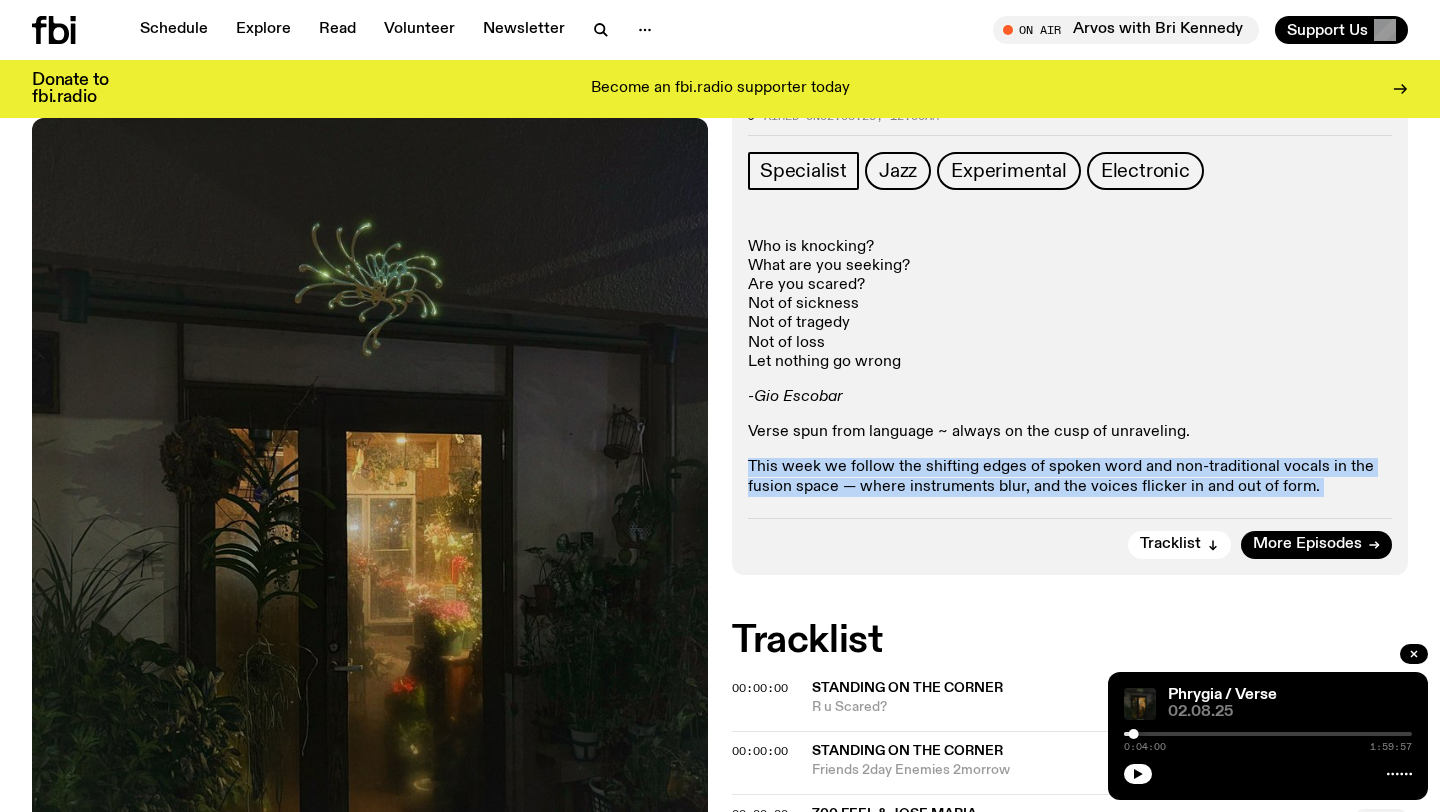 click on "This week we follow the shifting edges of spoken word and non-traditional vocals in the fusion space — where instruments blur, and the voices flicker in and out of form." 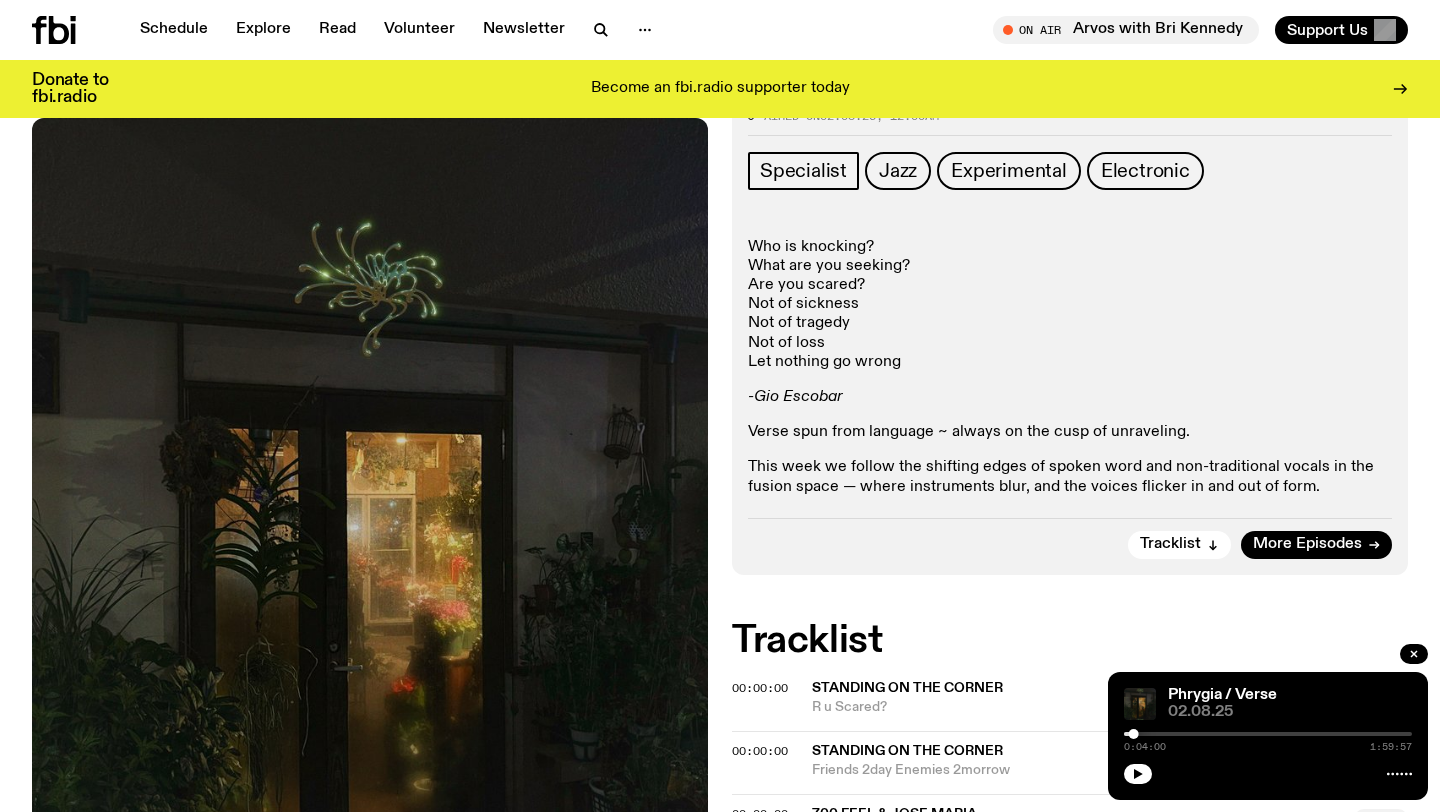 click on "Verse spun from language ~ always on the cusp of unraveling." 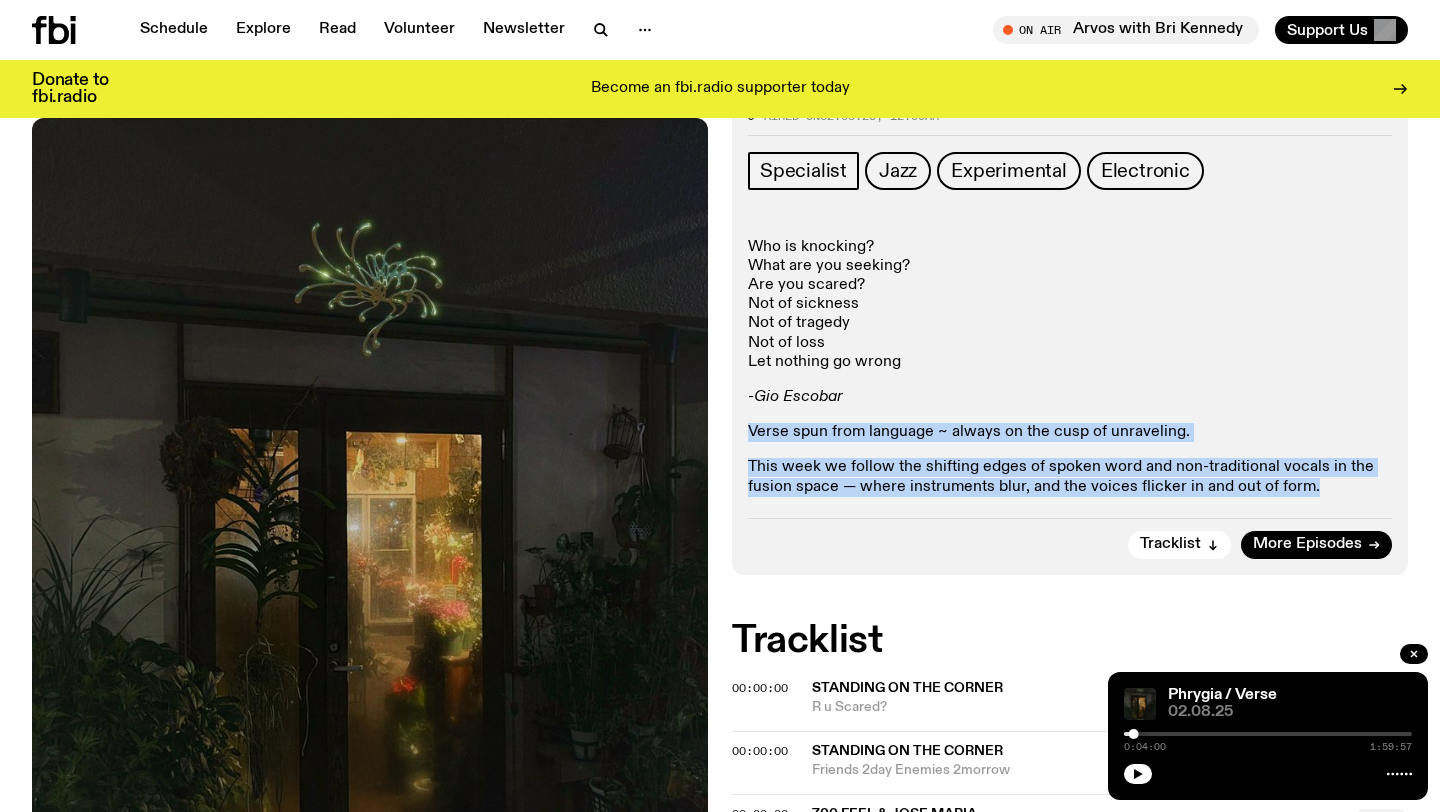 drag, startPoint x: 1317, startPoint y: 491, endPoint x: 738, endPoint y: 440, distance: 581.24176 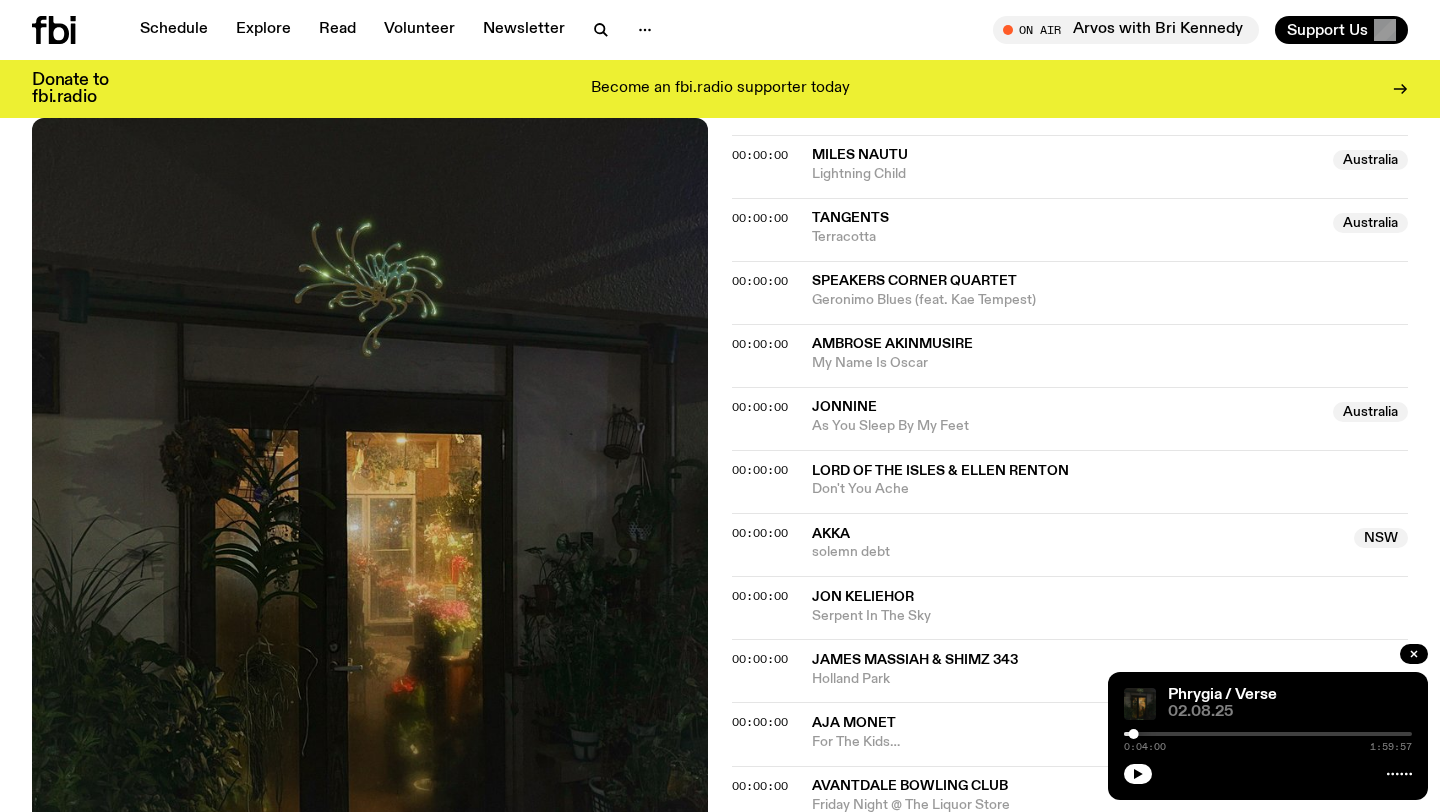 scroll, scrollTop: 1455, scrollLeft: 0, axis: vertical 